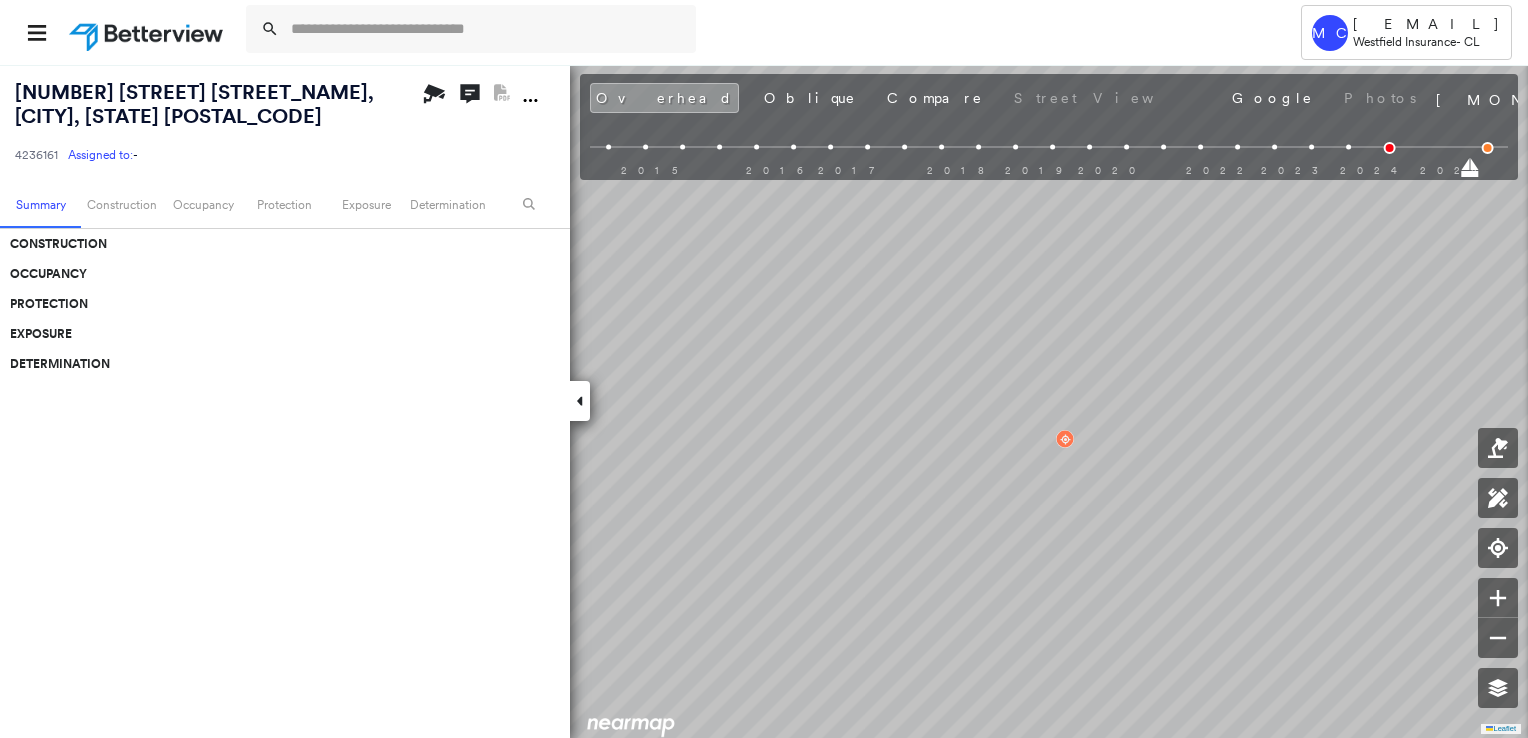 scroll, scrollTop: 0, scrollLeft: 0, axis: both 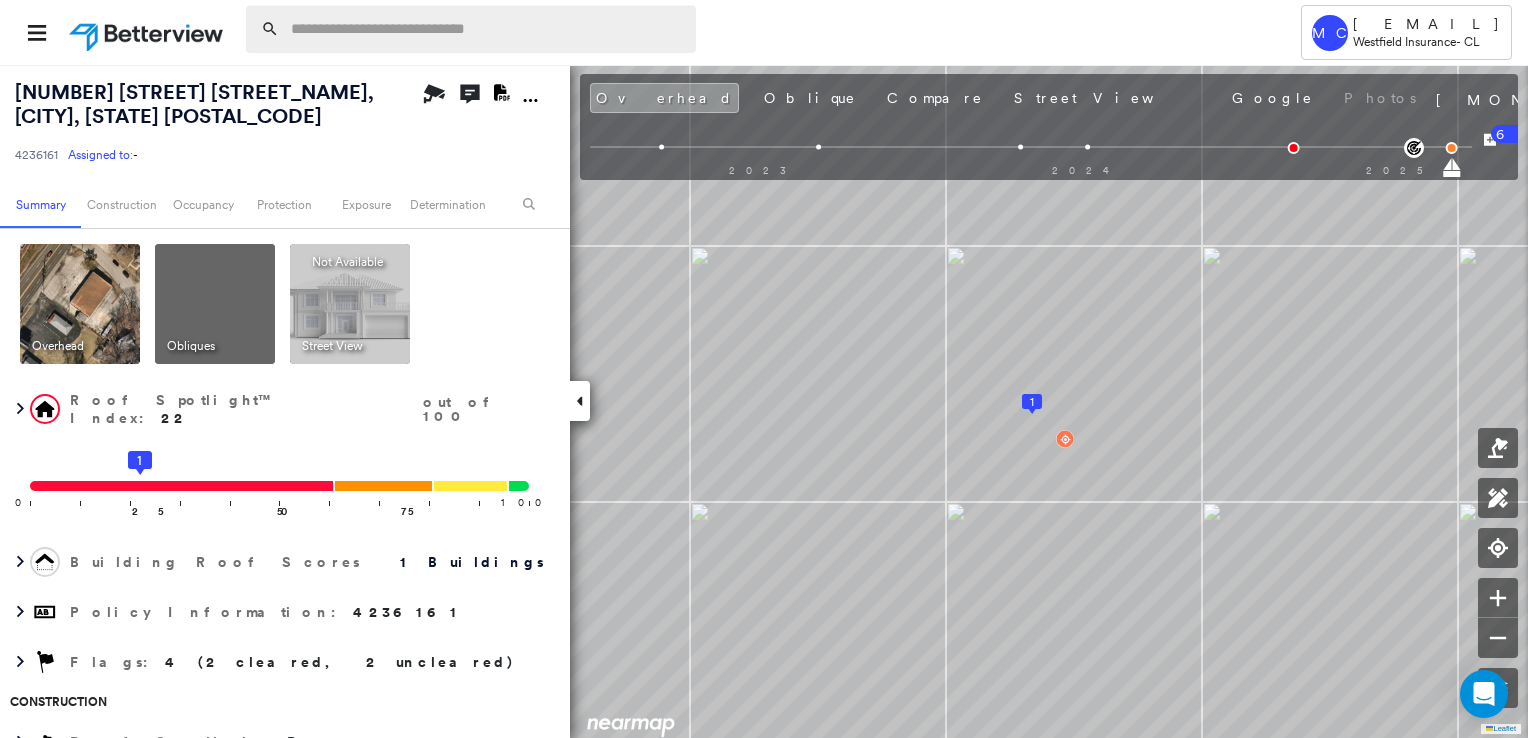click at bounding box center [487, 29] 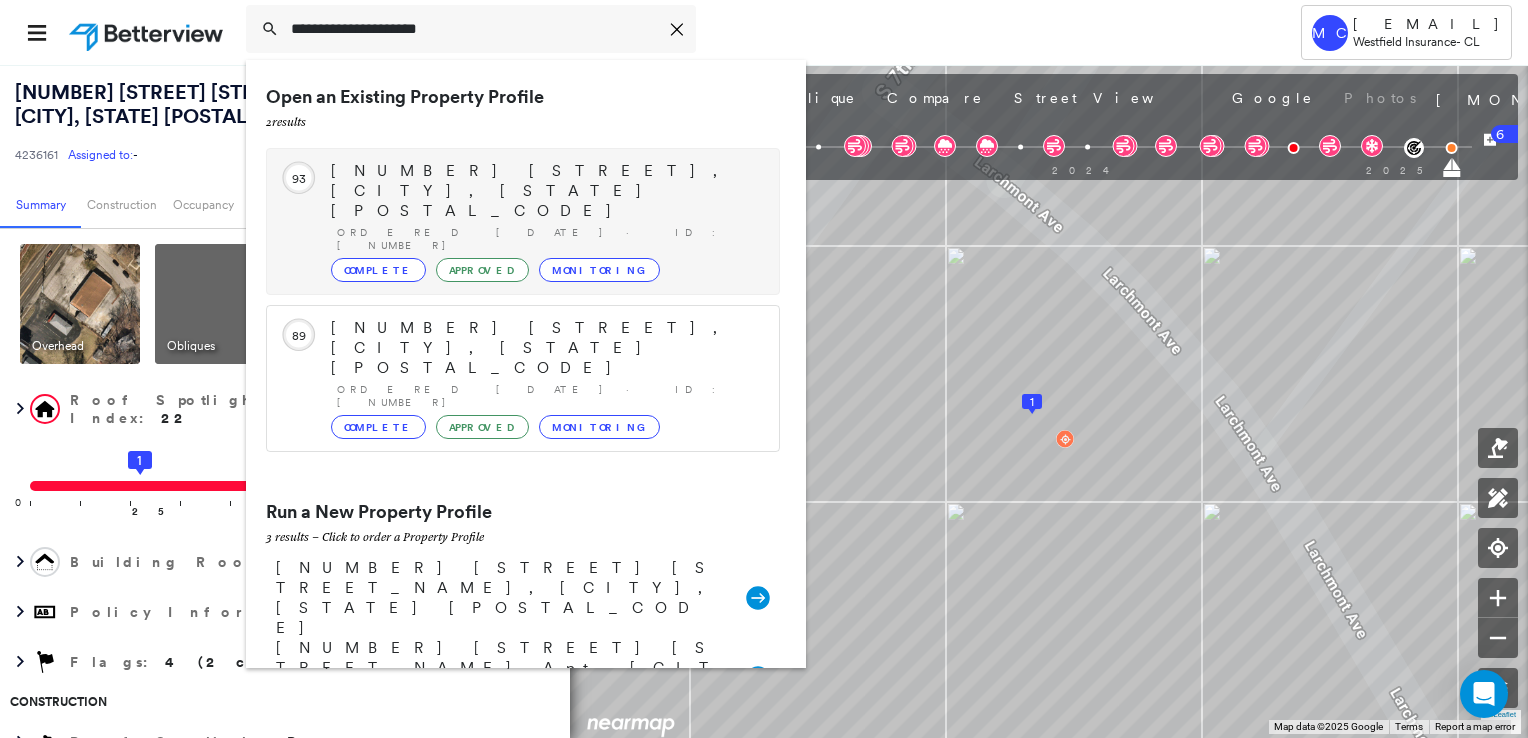 type on "**********" 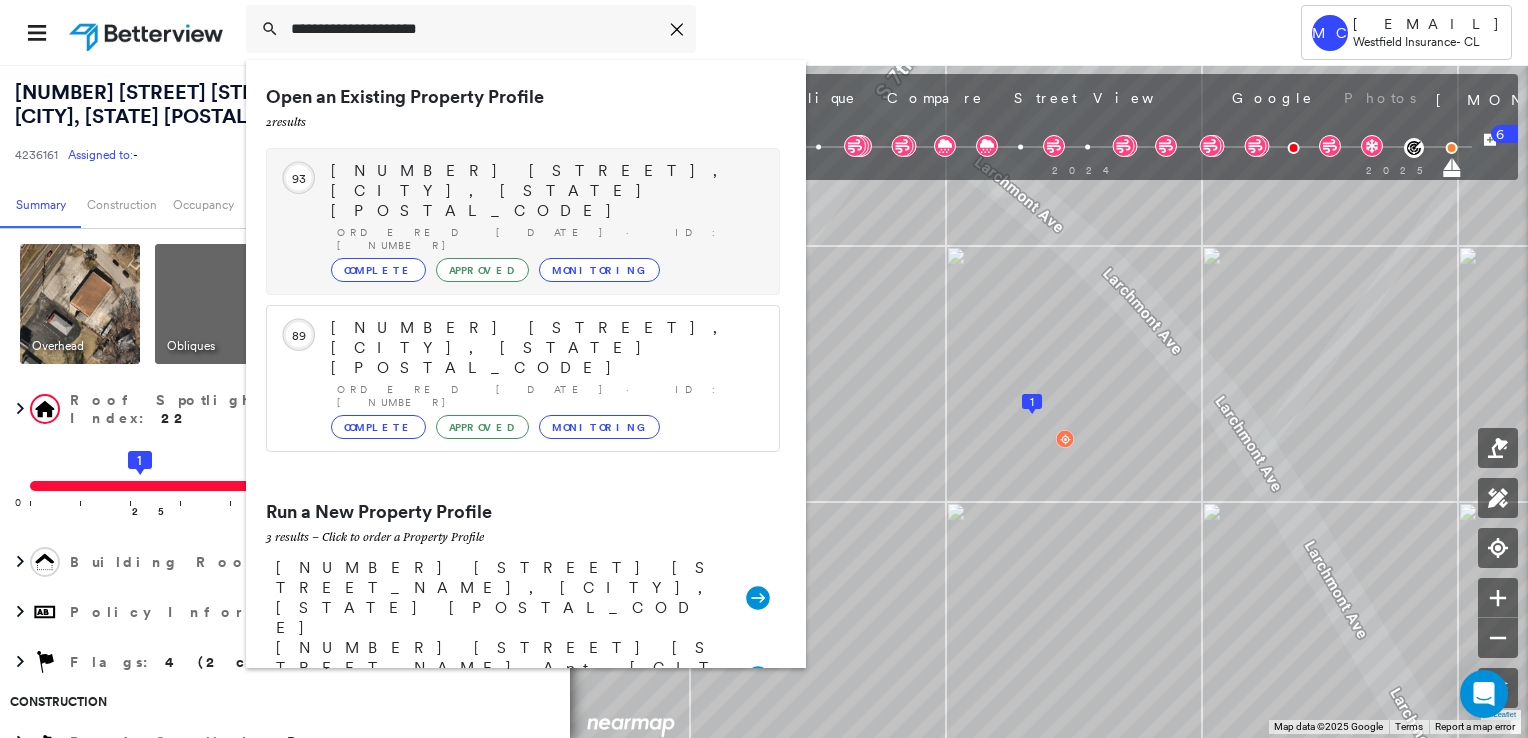 click on "[NUMBER] [STREET], [CITY], [STATE] [POSTAL_CODE]" at bounding box center (545, 191) 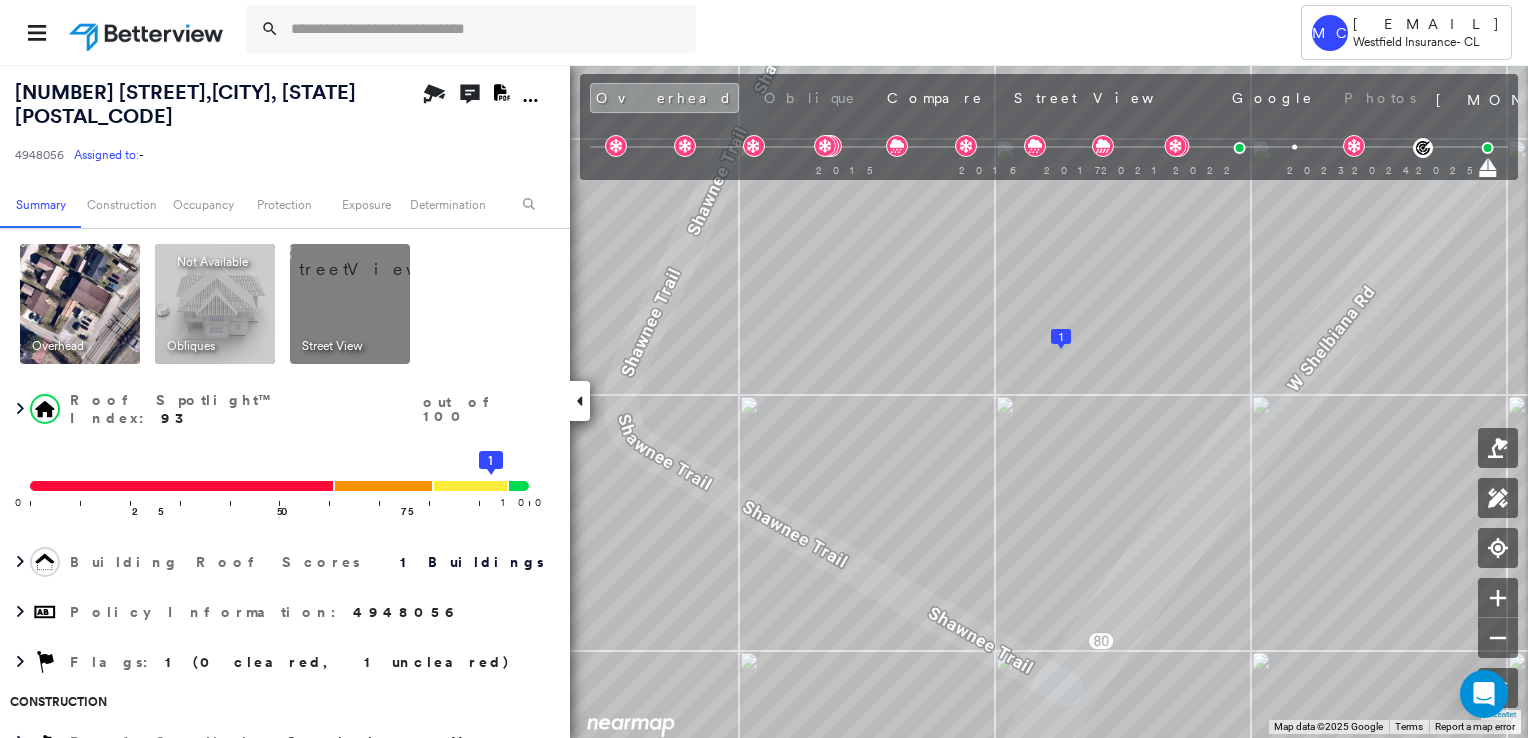 click at bounding box center (80, 304) 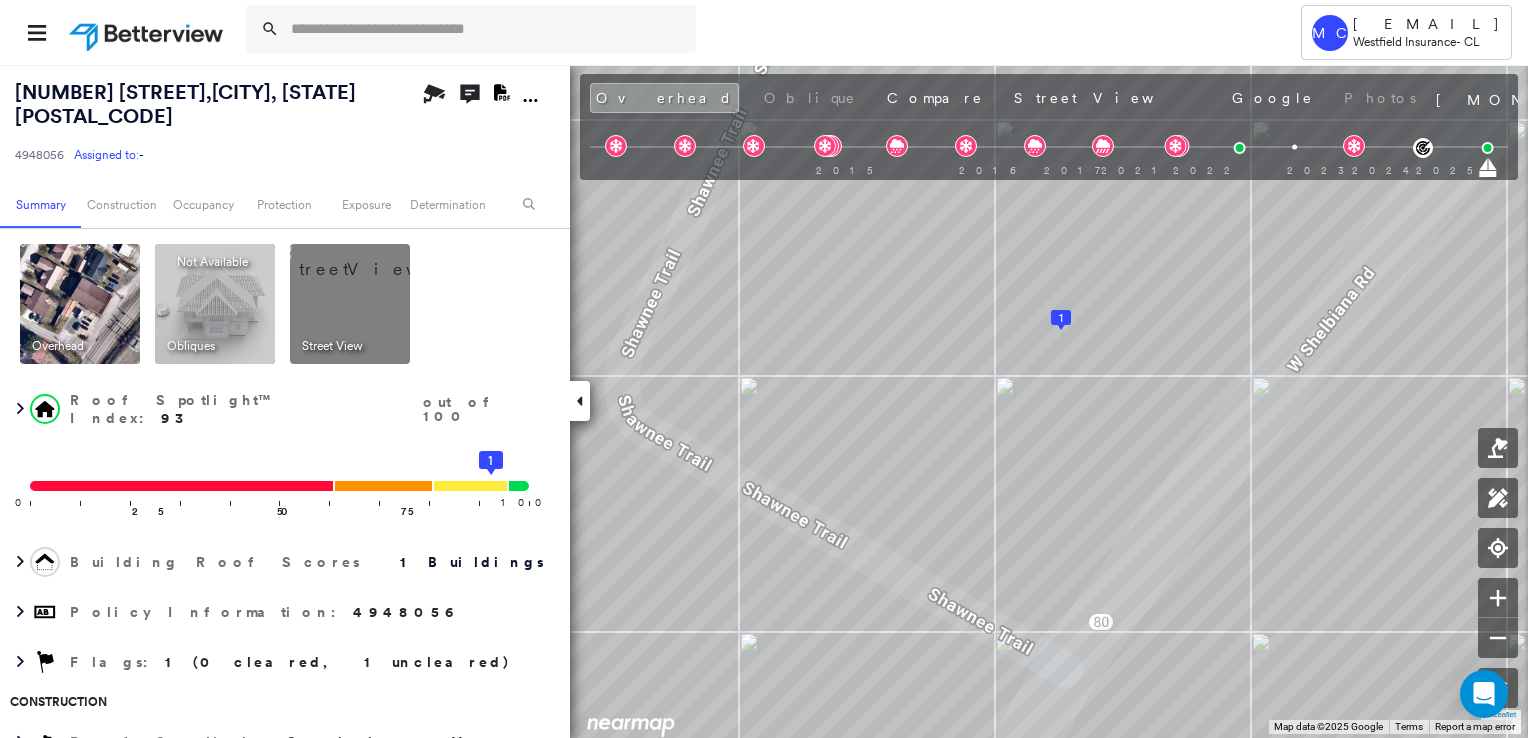 click at bounding box center (374, 259) 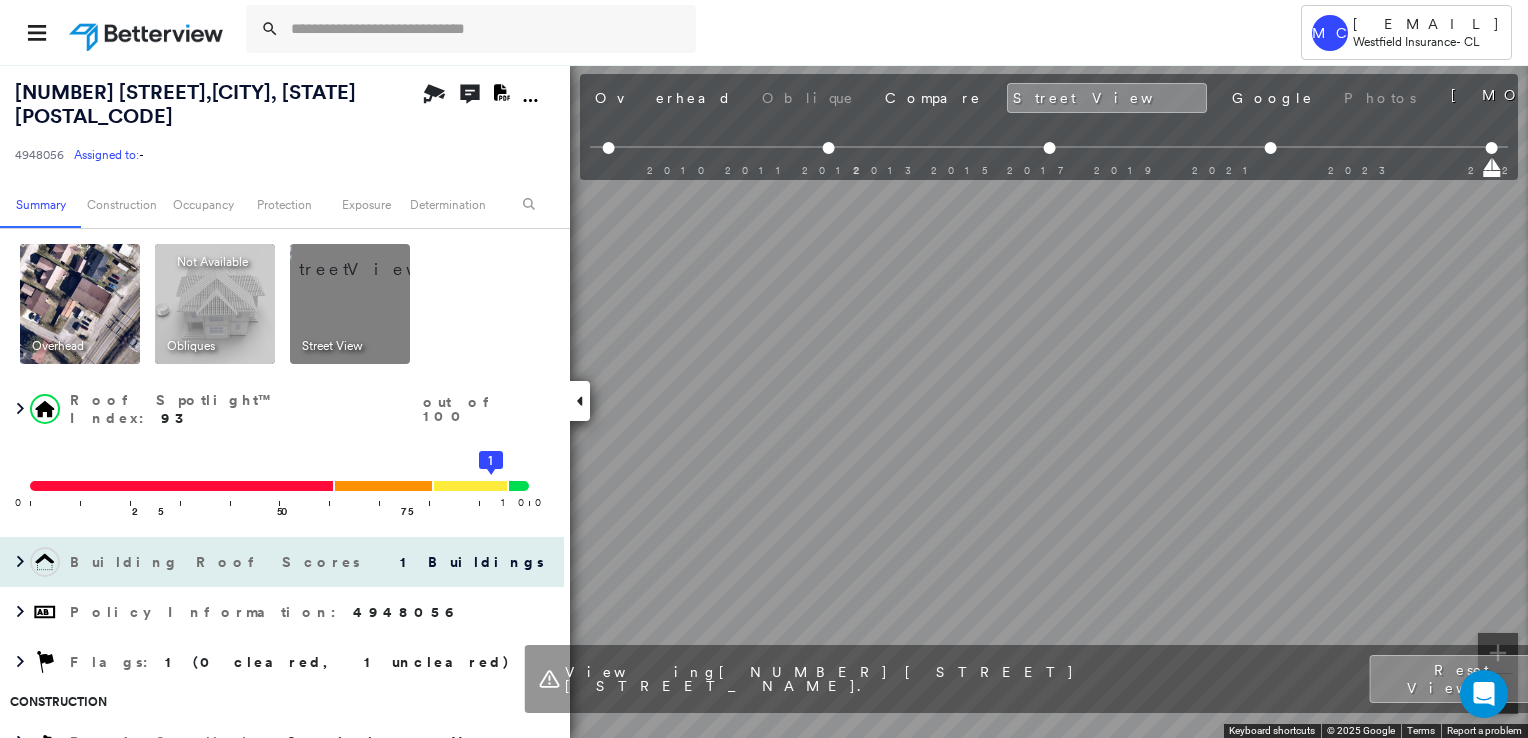 click on "[NUMBER] [STREET] [STREET_NAME], [CITY], [STATE] [POSTAL_CODE] [NUMBER] Assigned to:  - Assigned to:  - [NUMBER] Assigned to:  - Open Comments Download PDF Report Summary Construction Occupancy Protection Exposure Determination Overhead Obliques Not Available ; Street View Roof Spotlight™ Index :  93 out of 100 0 100 25 50 75 1 Building Roof Scores 1 Buildings Policy Information :  [NUMBER] Flags :  1 (0 cleared, 1 uncleared) Construction Roof Spotlights :  Staining, Vent Property Features :  Car, Cracked Pavement, Road (Drivable Surface), Disintegrated Pavement, Asphalt and 9 more Roof Size & Shape :  1 building  - Gable | Metal Panel BuildZoom - Building Permit Data and Analysis Occupancy Place Detail Protection Exposure Fire Path FEMA Risk Index Wind Claim Predictor: More Risky 2   out of  5 Wildfire Regional Hazard: 2   out of  5 Additional Perils Determination Flags :  1 (0 cleared, 1 uncleared) Uncleared Flags (1) Cleared Flags  (0) Low Low Priority Flagged [DATE] Clear Action Taken New Entry History Quote/New Business Save" at bounding box center [764, 401] 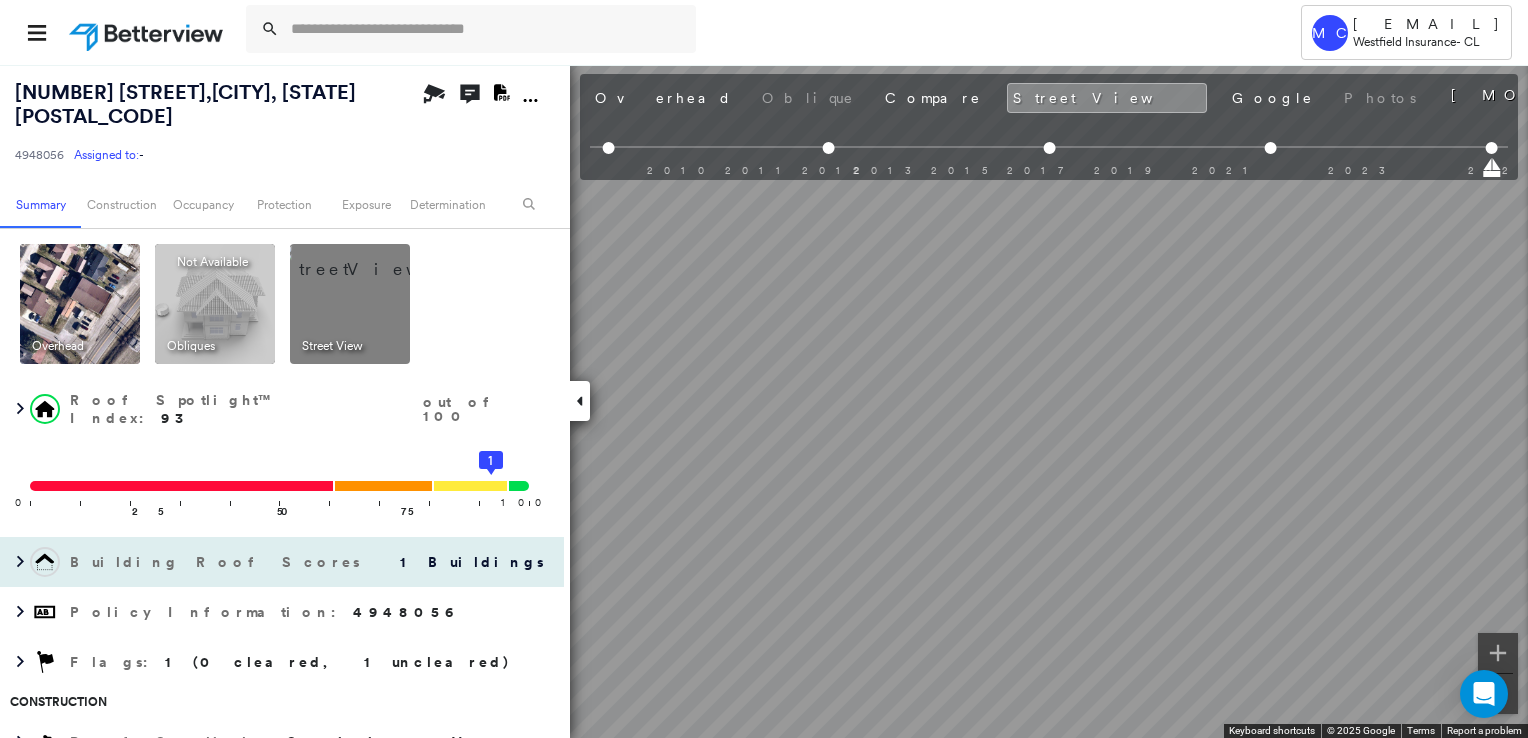 click on "[NUMBER] [STREET] [STREET_NAME], [CITY], [STATE] [POSTAL_CODE] [NUMBER] Assigned to:  - Assigned to:  - [NUMBER] Assigned to:  - Open Comments Download PDF Report Summary Construction Occupancy Protection Exposure Determination Overhead Obliques Not Available ; Street View Roof Spotlight™ Index :  93 out of 100 0 100 25 50 75 1 Building Roof Scores 1 Buildings Policy Information :  [NUMBER] Flags :  1 (0 cleared, 1 uncleared) Construction Roof Spotlights :  Staining, Vent Property Features :  Car, Cracked Pavement, Road (Drivable Surface), Disintegrated Pavement, Asphalt and 9 more Roof Size & Shape :  1 building  - Gable | Metal Panel BuildZoom - Building Permit Data and Analysis Occupancy Place Detail Protection Exposure Fire Path FEMA Risk Index Wind Claim Predictor: More Risky 2   out of  5 Wildfire Regional Hazard: 2   out of  5 Additional Perils Determination Flags :  1 (0 cleared, 1 uncleared) Uncleared Flags (1) Cleared Flags  (0) Low Low Priority Flagged [DATE] Clear Action Taken New Entry History Quote/New Business Save" at bounding box center [764, 401] 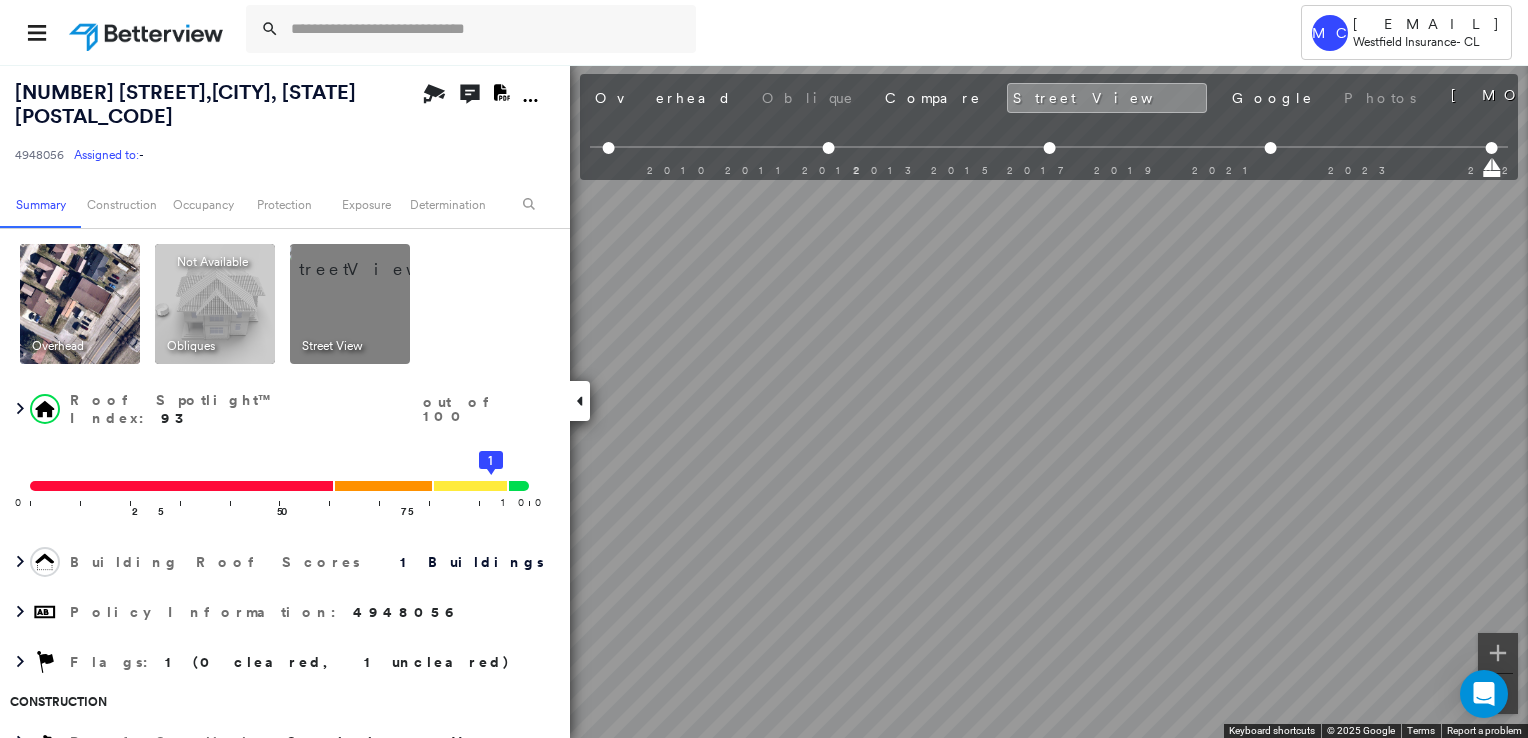 click at bounding box center [80, 304] 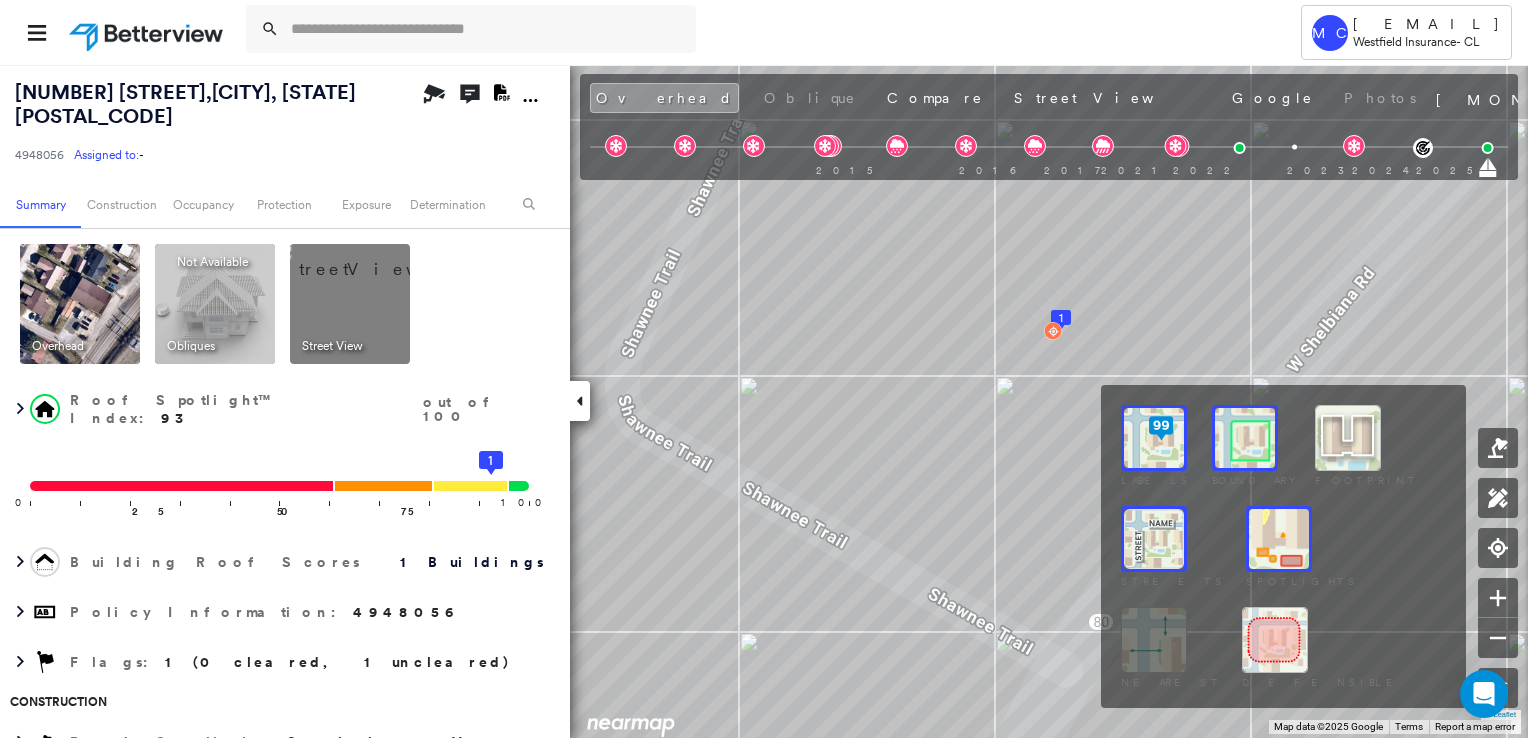 click at bounding box center [1279, 539] 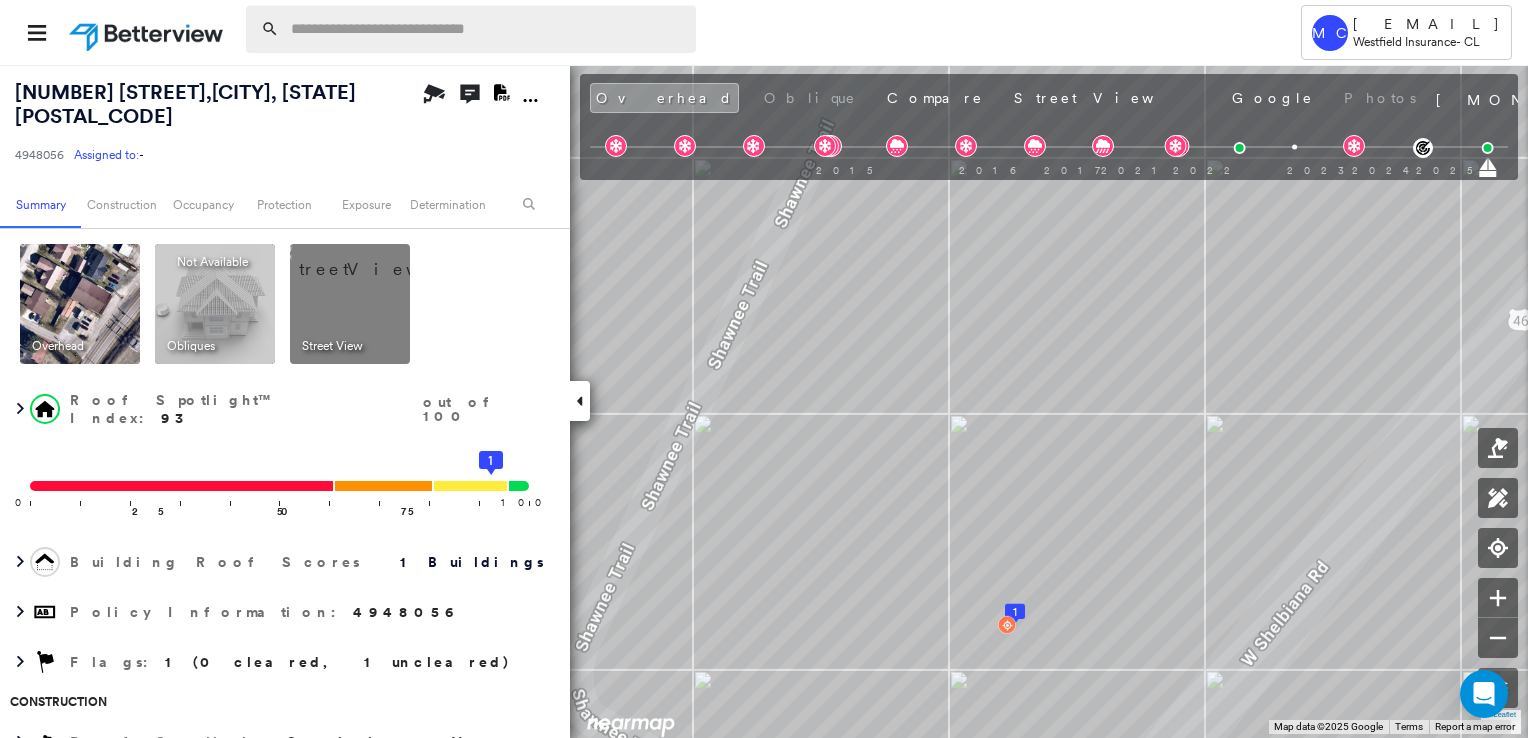 click at bounding box center [487, 29] 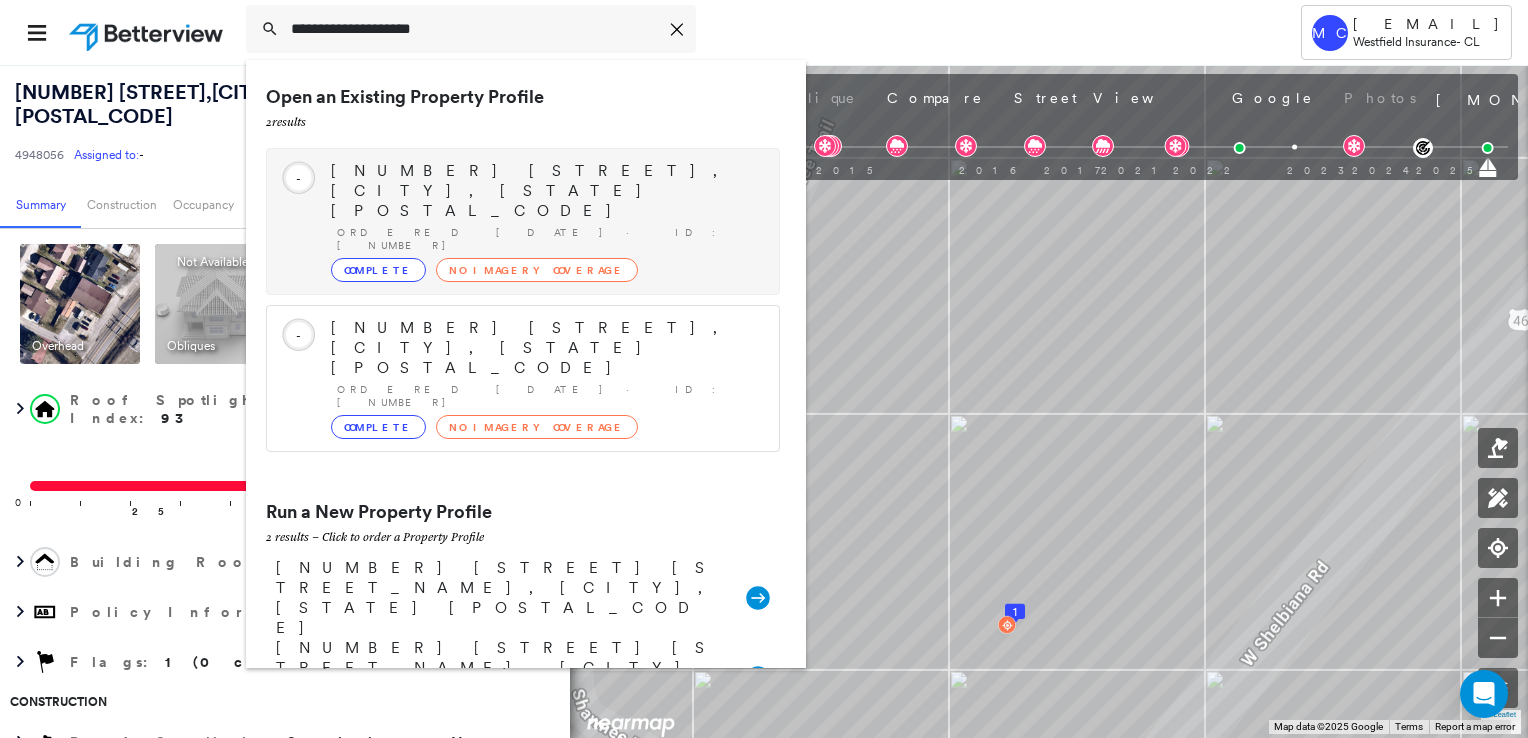 type on "**********" 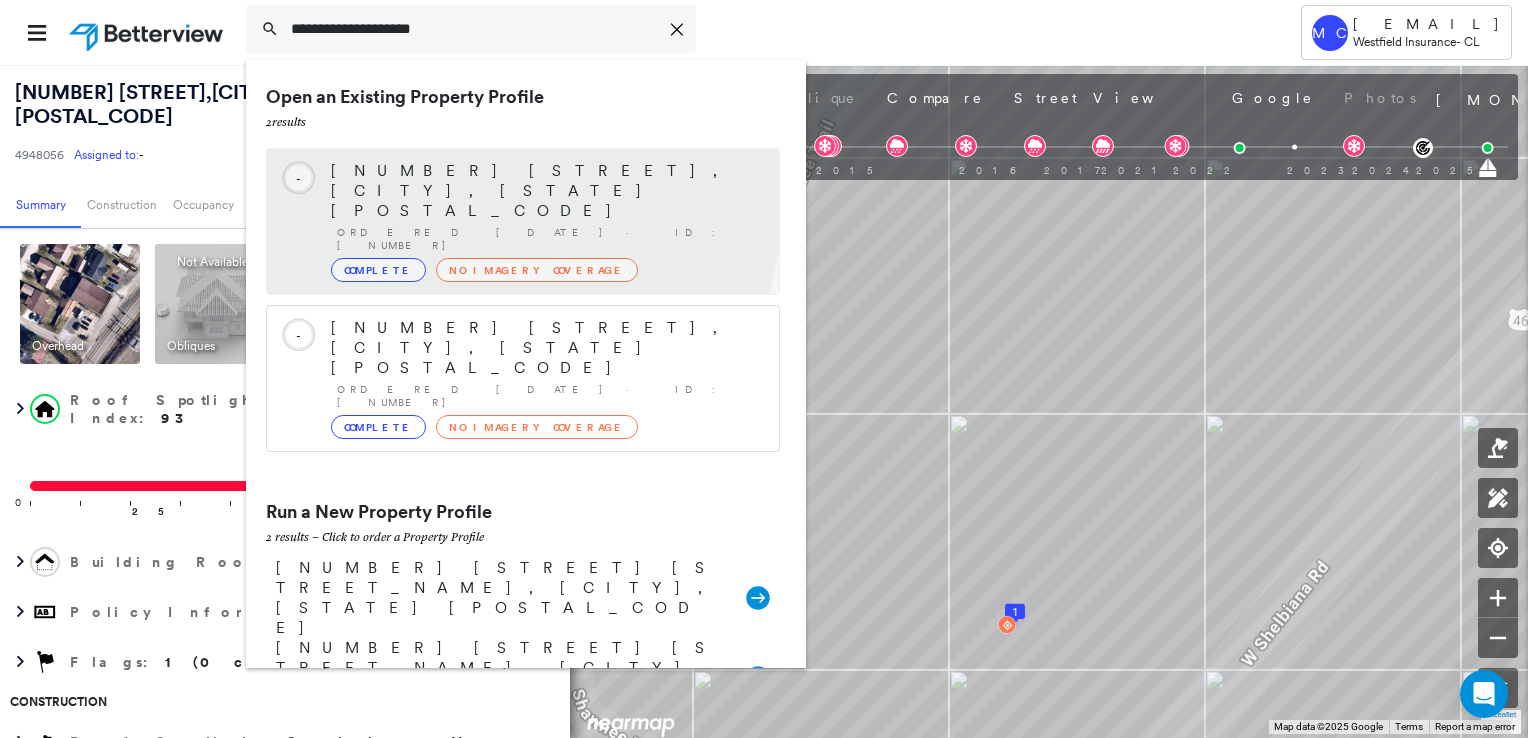 click on "[NUMBER] [STREET], [CITY], [STATE] [POSTAL_CODE]" at bounding box center [545, 191] 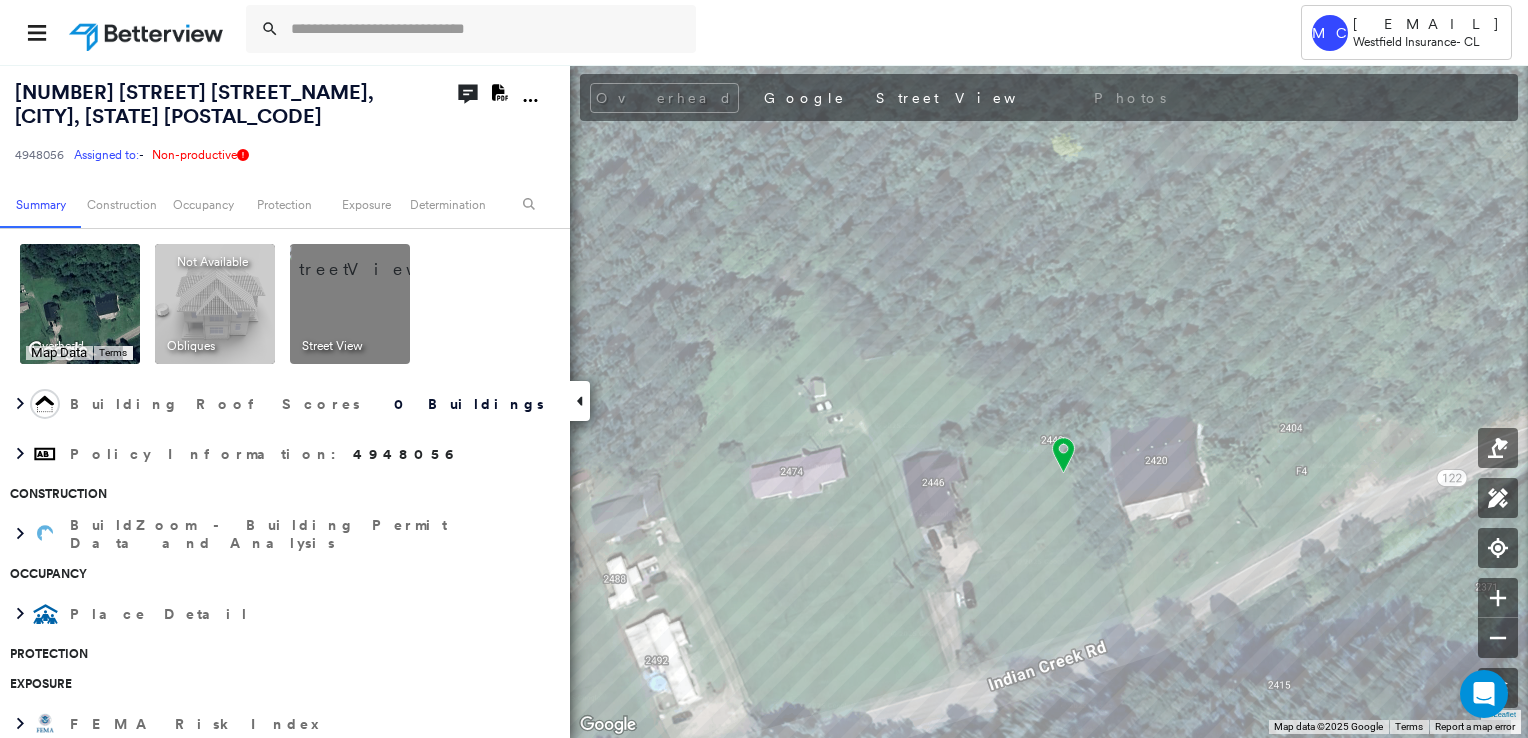 click at bounding box center (374, 259) 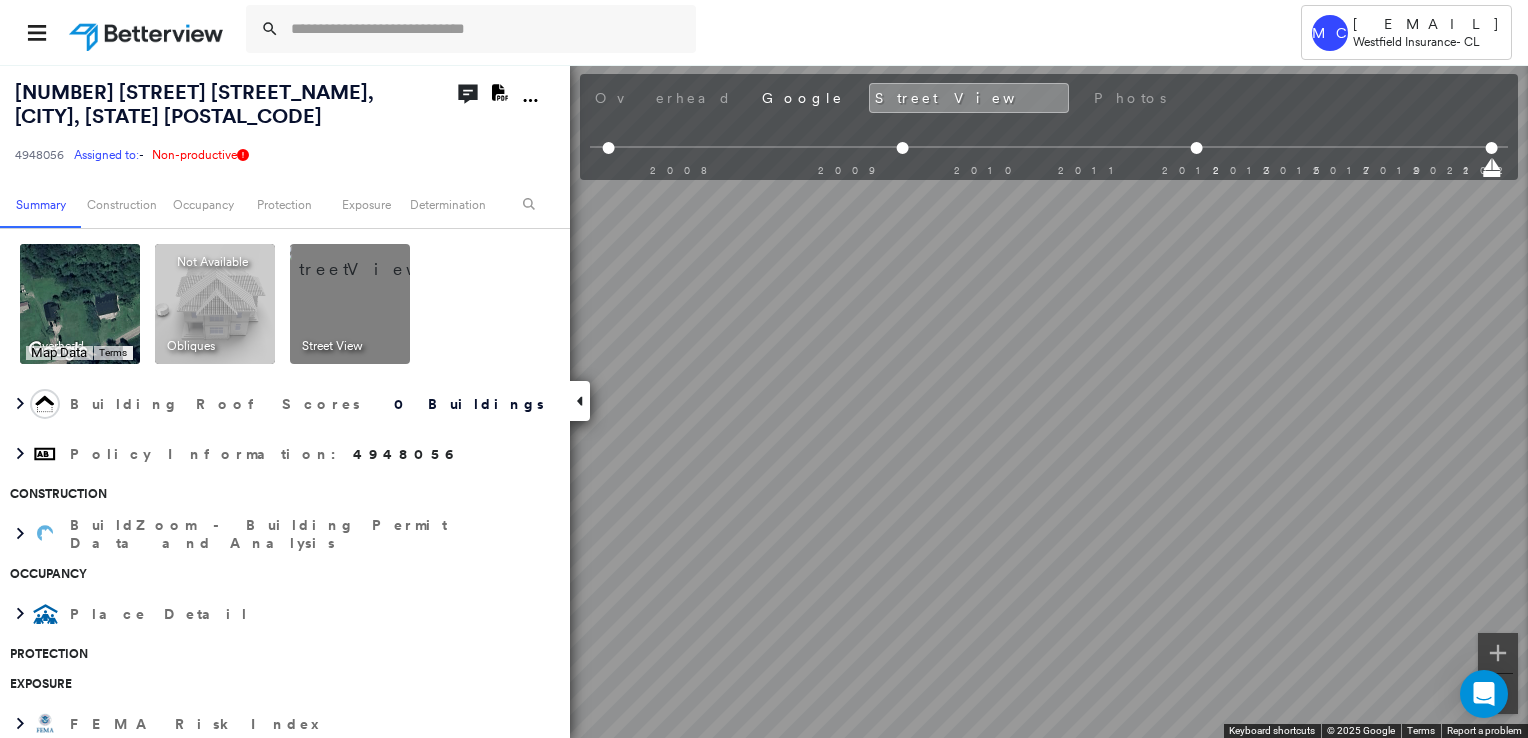 click on "Keyboard shortcuts Map Data Map data ©[YEAR] Google Map data ©[YEAR] Google 50 m  Click to toggle between metric and imperial units Terms To navigate, press the arrow keys. Keyboard shortcuts Map Data Map data ©[YEAR] Imagery ©[YEAR] Airbus, CNES / Airbus, Maxar Technologies Map data ©[YEAR] Imagery ©[YEAR] Airbus, CNES / Airbus, Maxar Technologies 50 m  Click to toggle between metric and imperial units Terms To navigate, press the arrow keys." at bounding box center (80, 304) 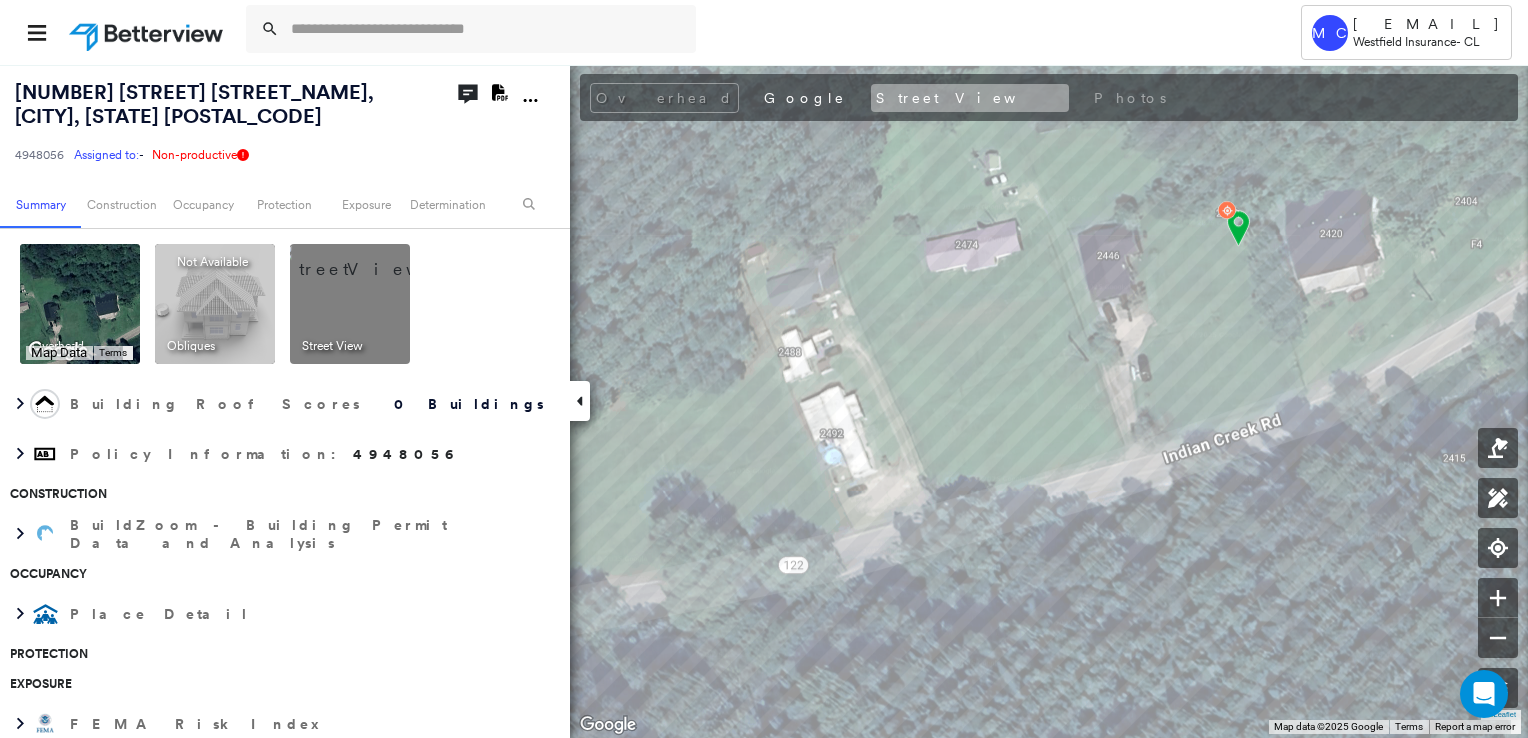 click on "Street View" at bounding box center [970, 98] 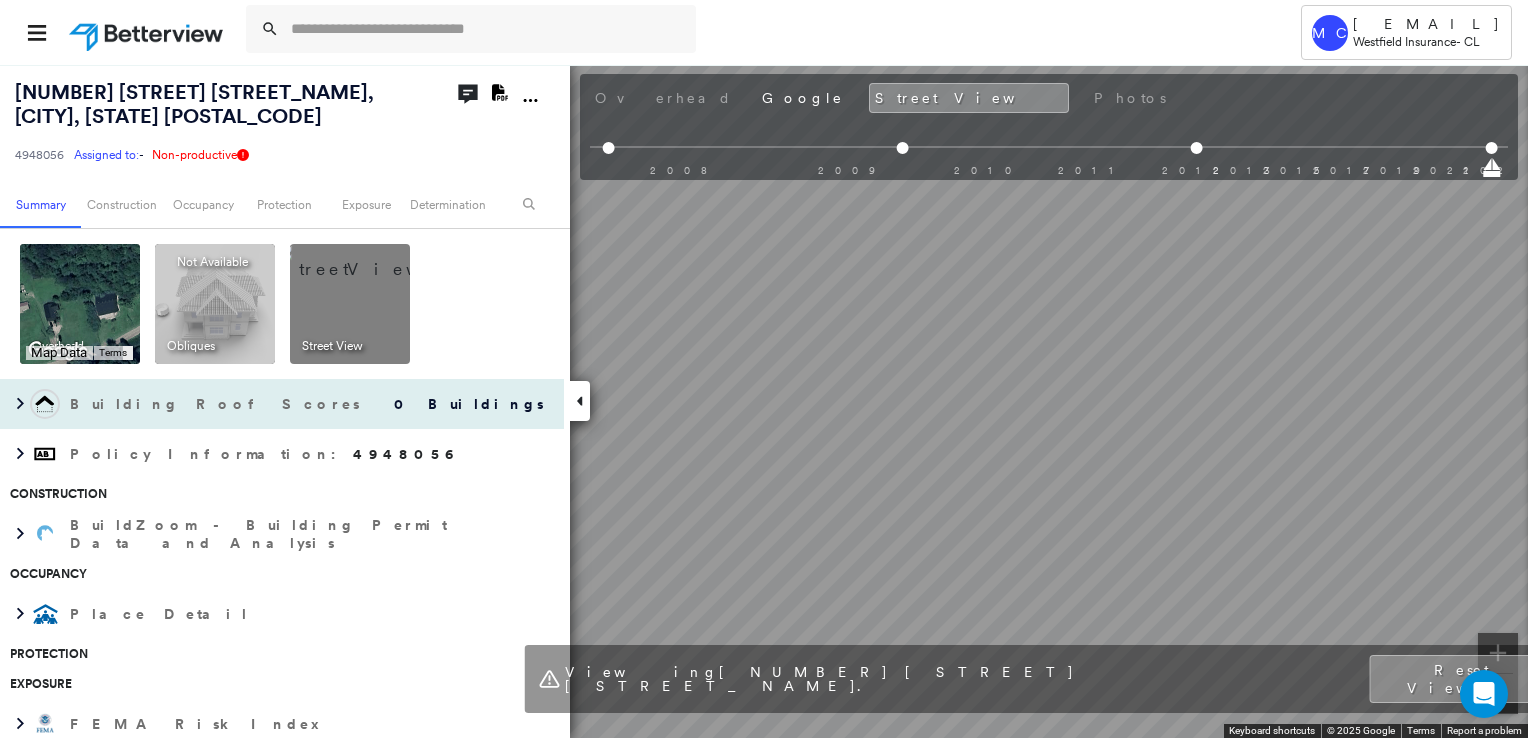 click on "Keyboard shortcuts Map Data Map data ©[YEAR] Google Map data ©[YEAR] Google 50 m  Click to toggle between metric and imperial units Terms To navigate, press the arrow keys. Keyboard shortcuts Map Data Map data ©[YEAR] Imagery ©[YEAR] Airbus, CNES / Airbus, Maxar Technologies Map data ©[YEAR] Imagery ©[YEAR] Airbus, CNES / Airbus, Maxar Technologies 50 m  Click to toggle between metric and imperial units Terms To navigate, press the arrow keys. Obliques Not Available ; Street View Building Roof Scores 0 Buildings Policy Information :  [NUMBER] Construction BuildZoom - Building Permit Data and Analysis Occupancy Place Detail Protection Exposure FEMA Risk Index Wildfire Regional Hazard: 3   out of  5 Additional Perils Determination Action Taken New Entry History Quote/New Business General" at bounding box center (764, 401) 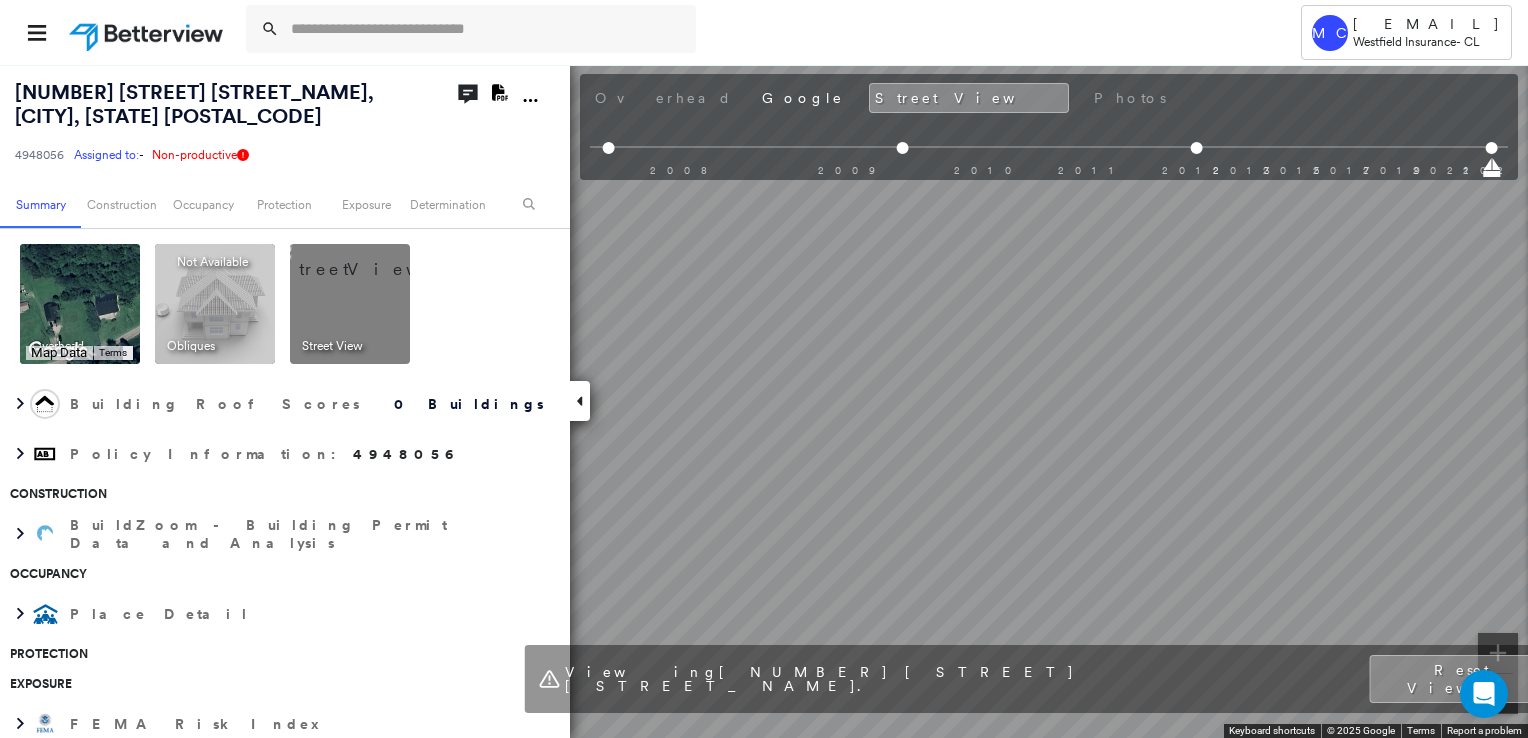 click on "← Move left → Move right ↑ Move up ↓ Move down + Zoom in - Zoom out         This image is no longer available Keyboard shortcuts Map Data Image may be subject to copyright Terms Report a problem                 ← Move left → Move right ↑ Move up ↓ Move down + Zoom in - Zoom out             US-460   [CITY], [STATE]       US-460            View on Google Maps        Custom Imagery                 This image is no longer available Keyboard shortcuts Map Data © [YEAR] Google © [YEAR] Google Terms Report a problem                 ← Move left → Move right ↑ Move up ↓ Move down + Zoom in - Zoom out             [NUMBER] [STREET] [STREET_NAME]   [CITY], [STATE]       [NUMBER] [STREET] [STREET_NAME]            View on Google Maps        Custom Imagery                 This image is no longer available Keyboard shortcuts Map Data © [YEAR] Google © [YEAR] Google Terms Report a problem Viewing  [NUMBER] [STREET] [STREET_NAME] . Reset View" at bounding box center (764, 401) 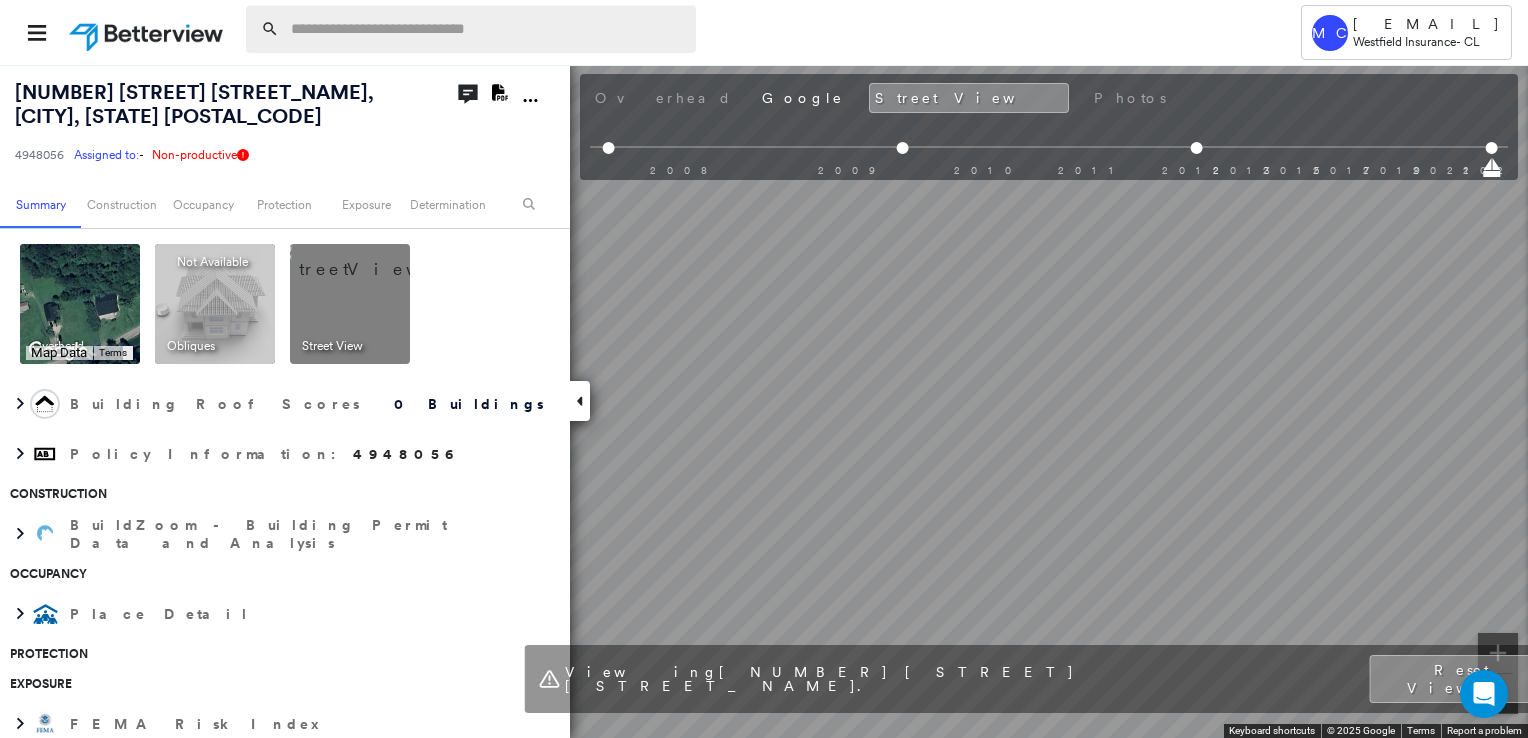 click at bounding box center [487, 29] 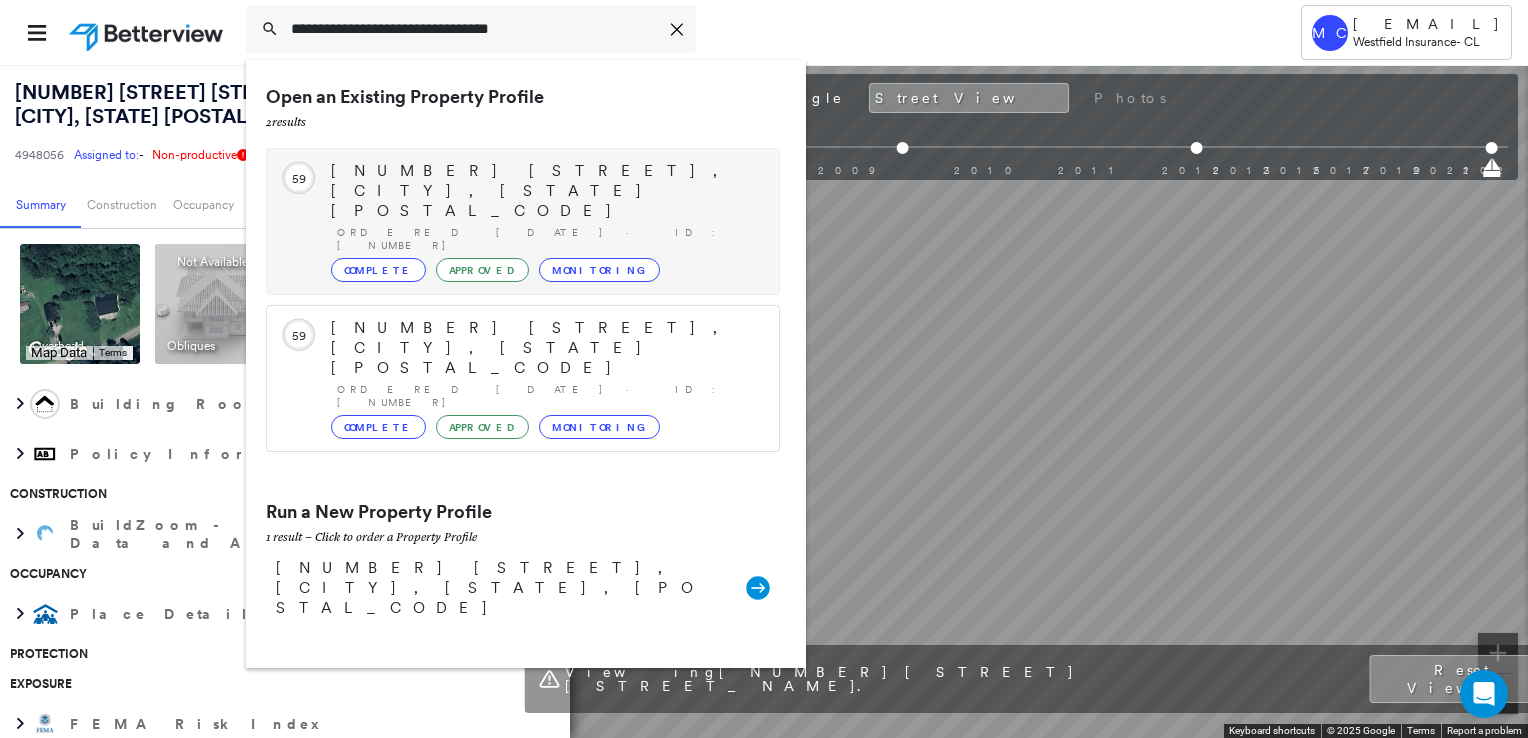type on "**********" 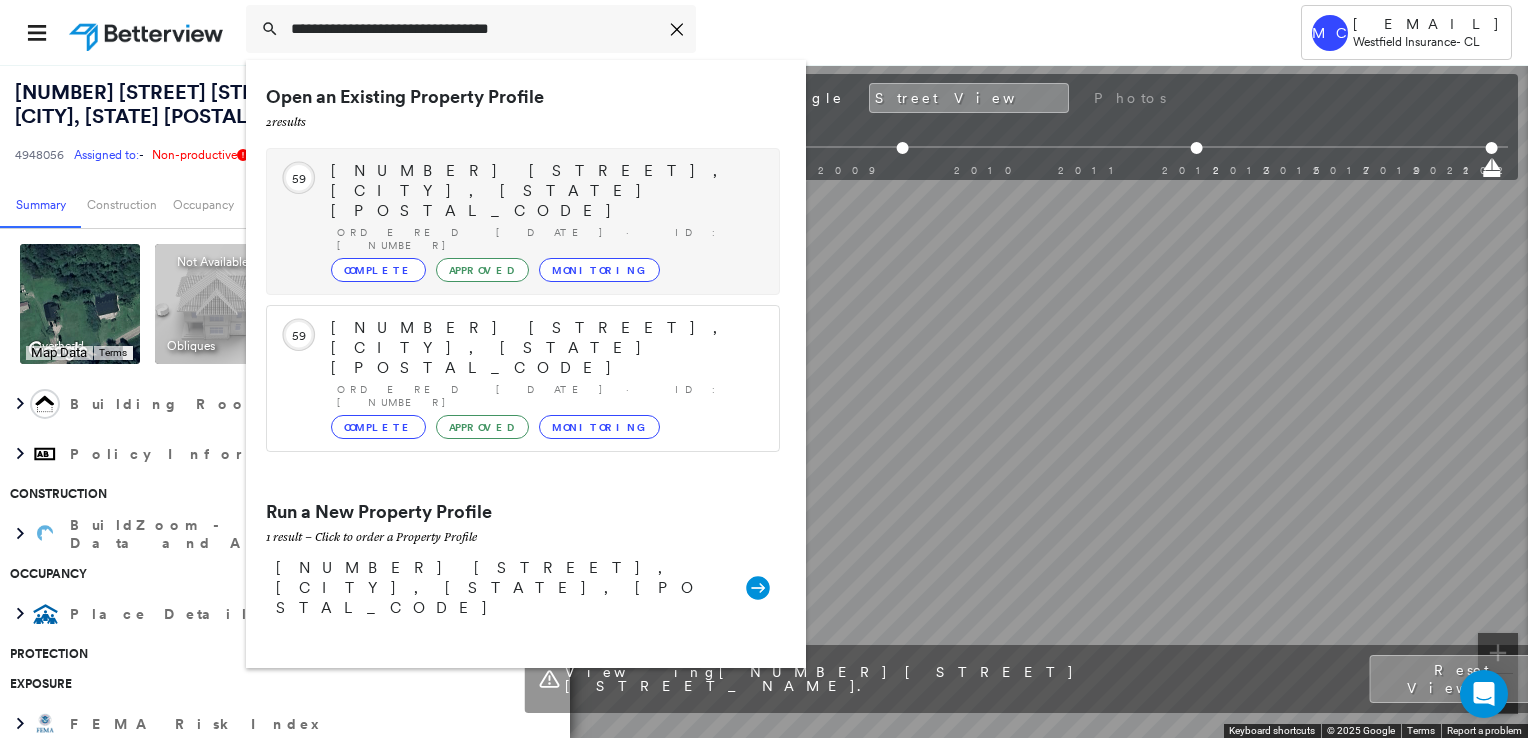 click on "[NUMBER] [STREET], [CITY], [STATE] [POSTAL_CODE]" at bounding box center [545, 191] 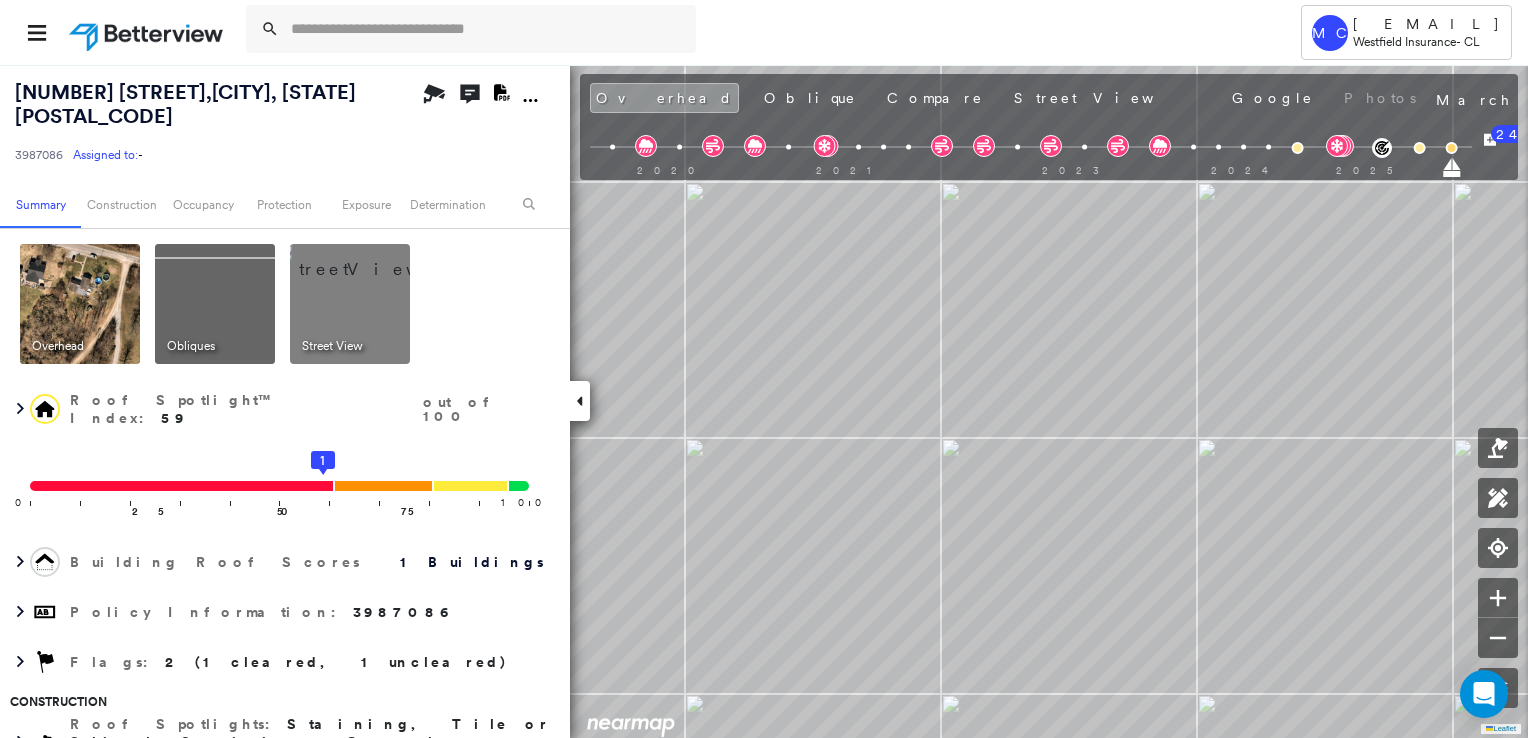 click at bounding box center (374, 259) 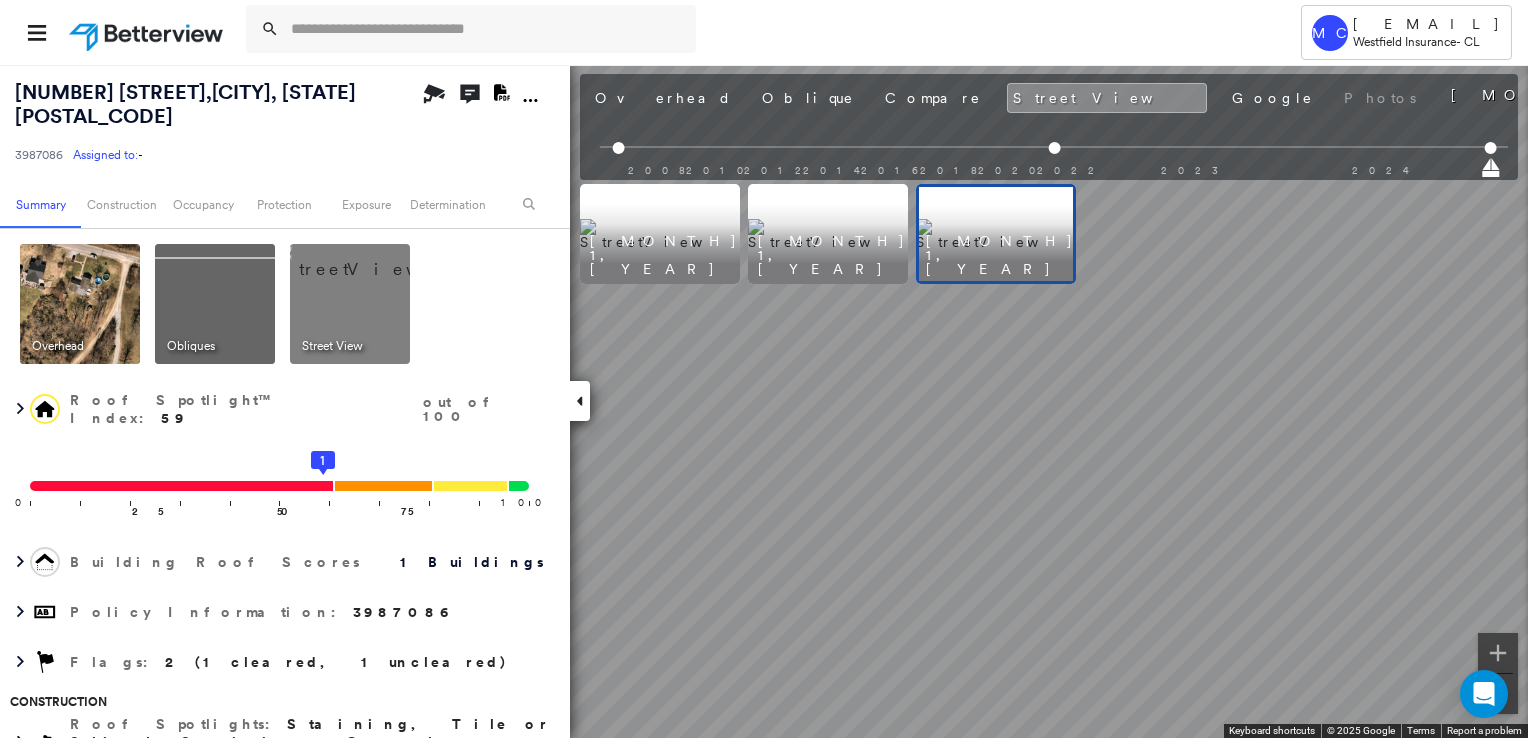 click at bounding box center [828, 234] 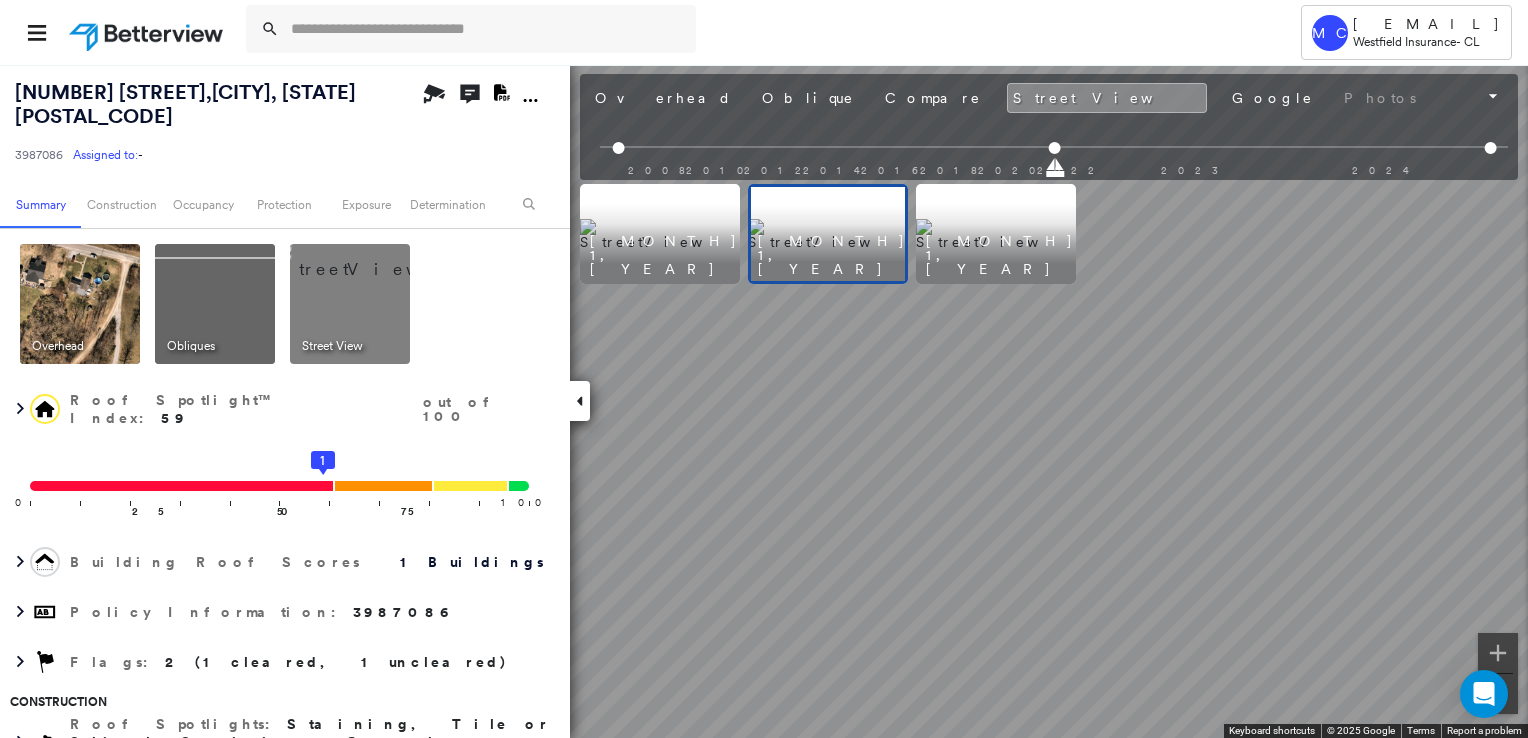 click at bounding box center [1054, 166] 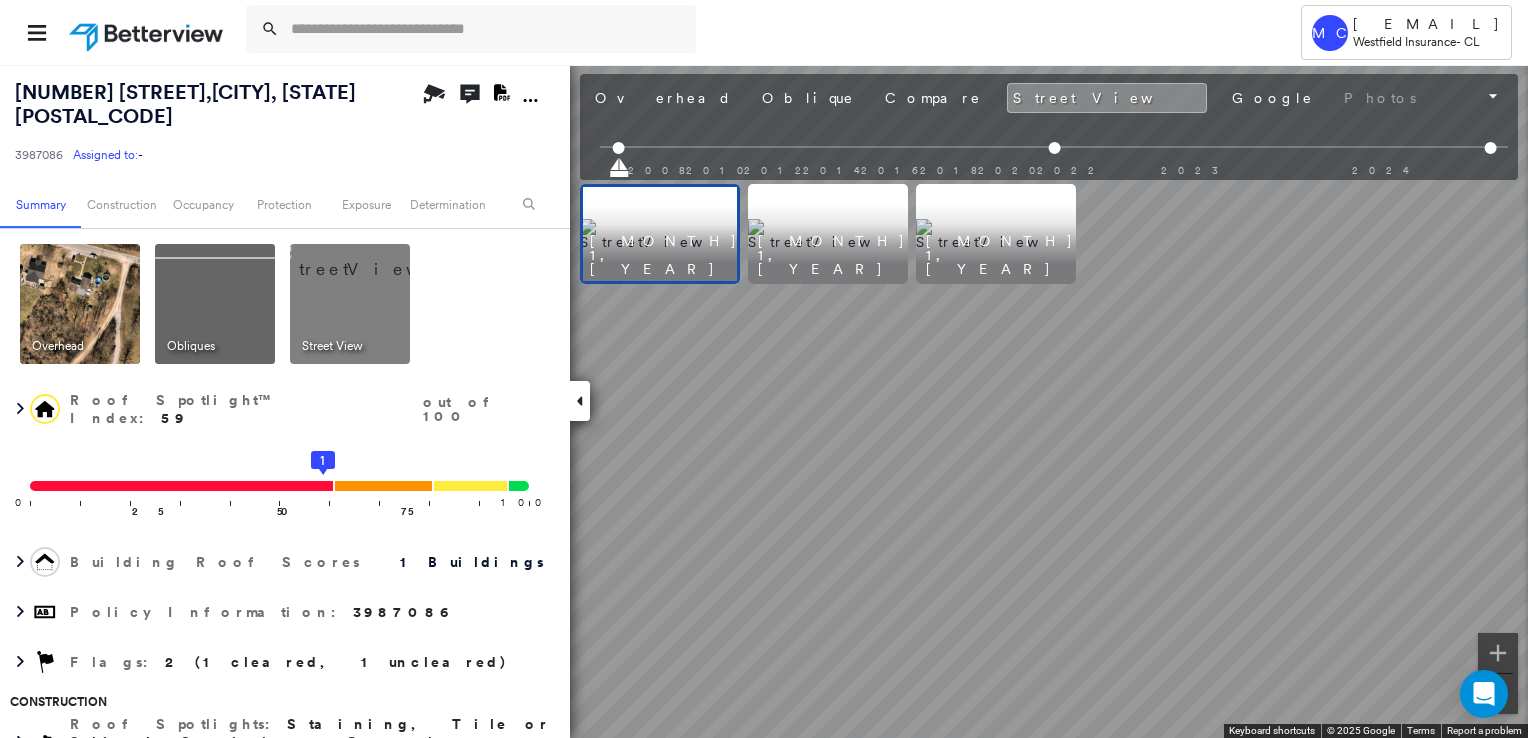 click on "[MONTH] 1, [YEAR]" at bounding box center (833, 255) 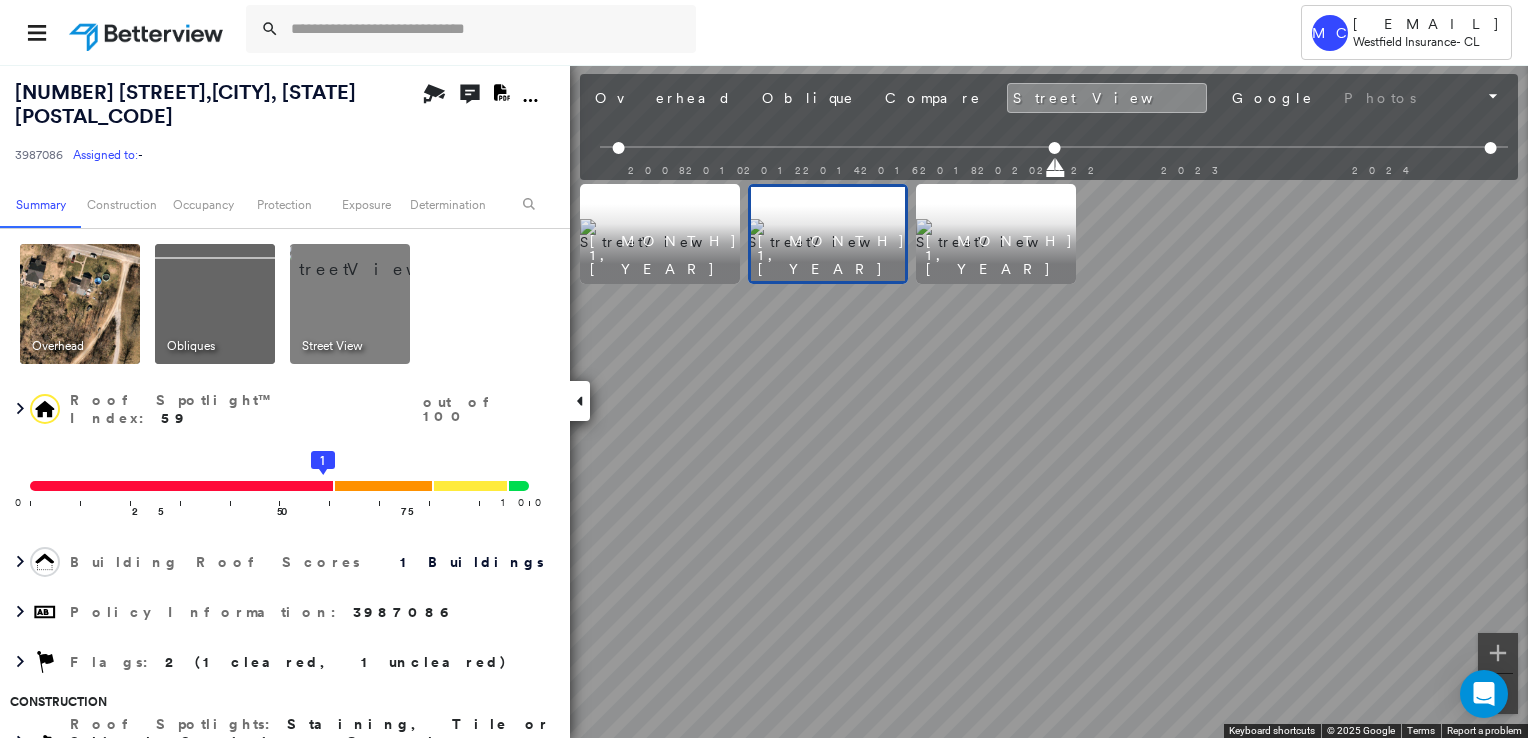 click at bounding box center (996, 234) 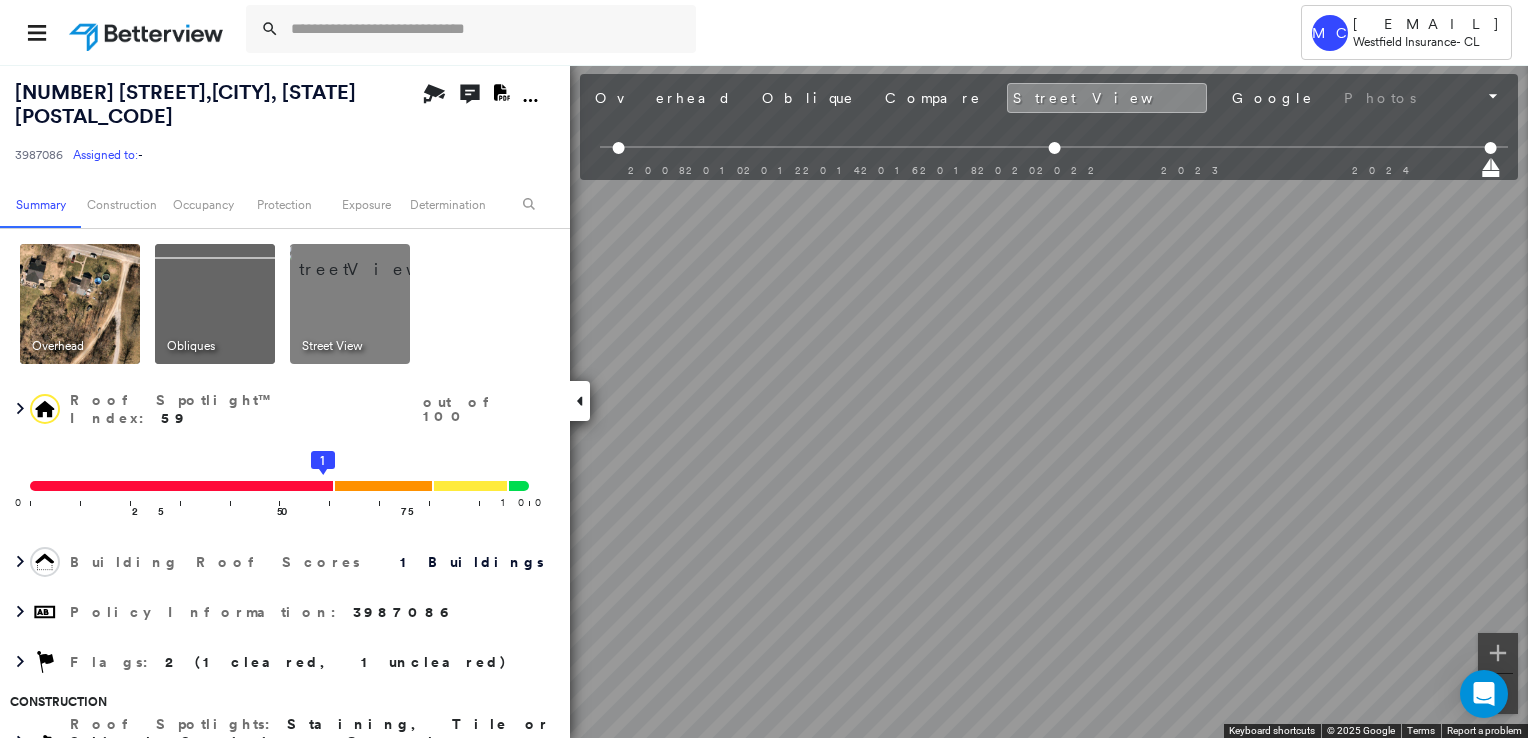 click at bounding box center (711, 32) 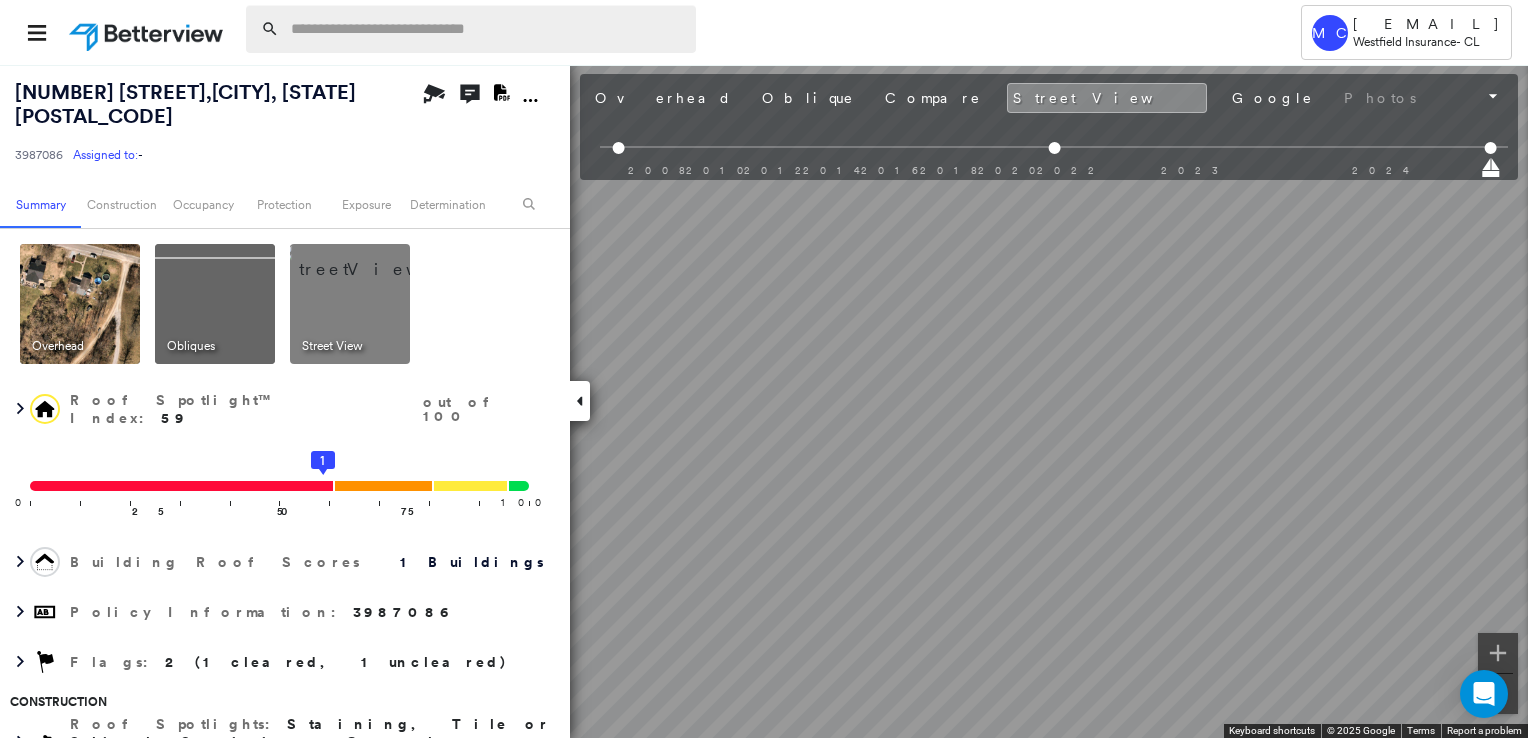 click at bounding box center [487, 29] 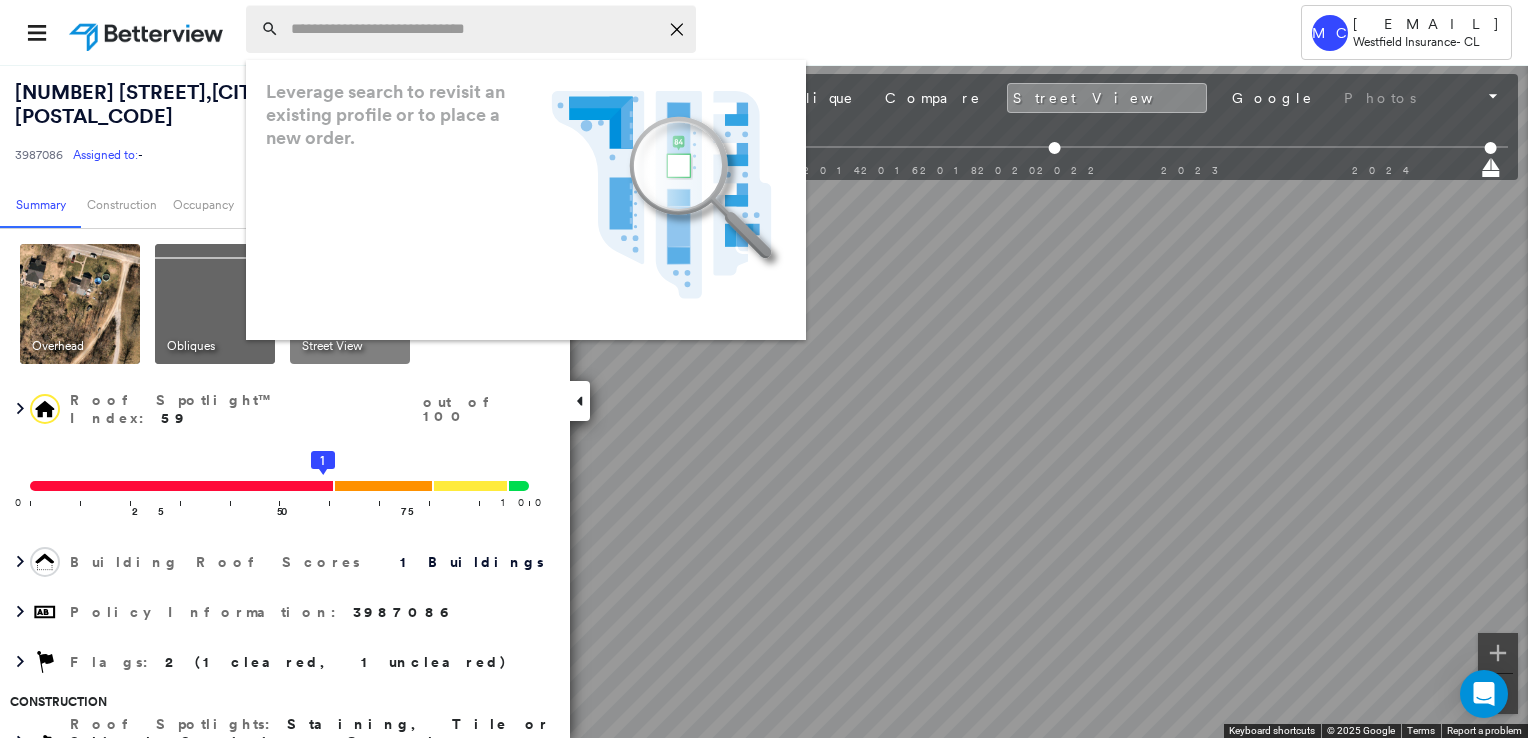 click at bounding box center [474, 29] 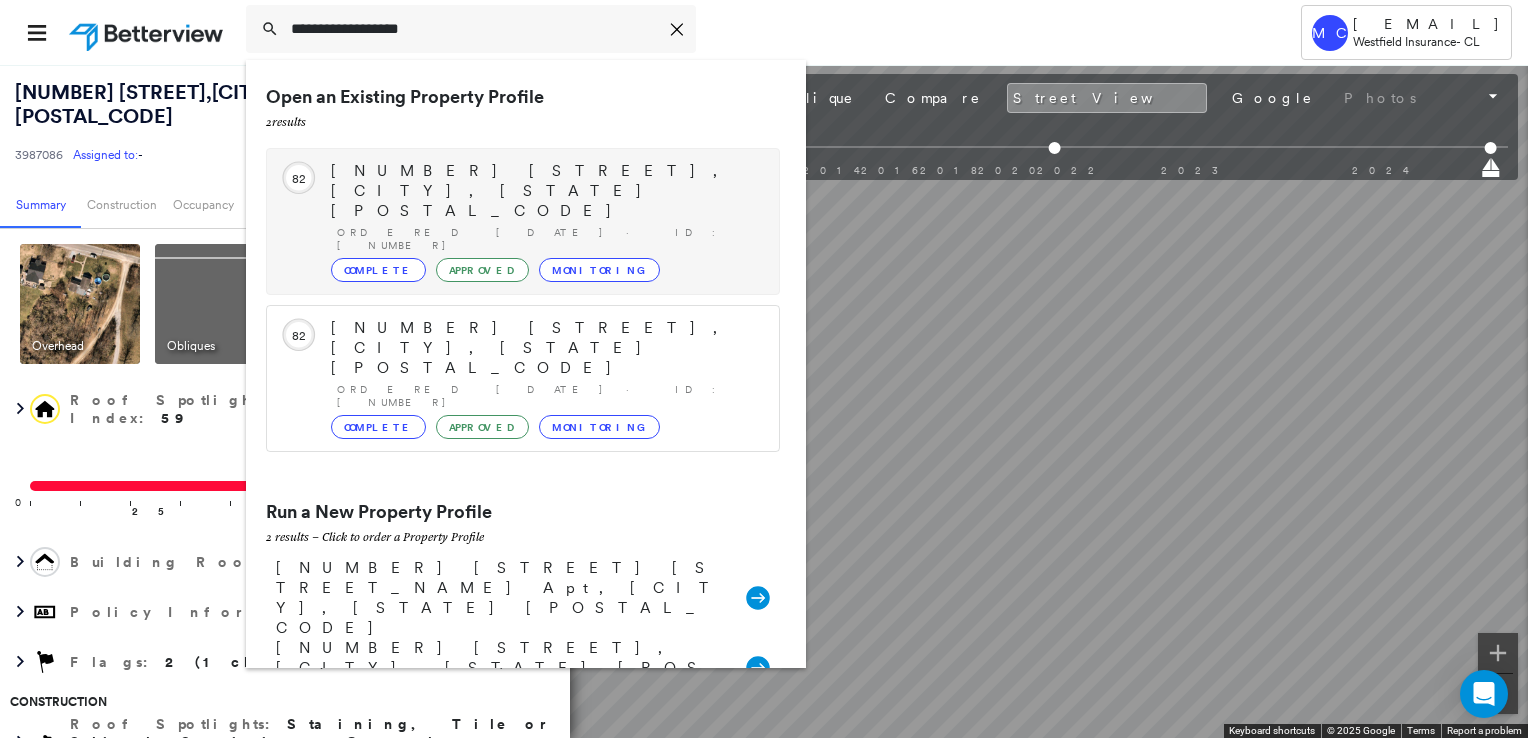 type on "**********" 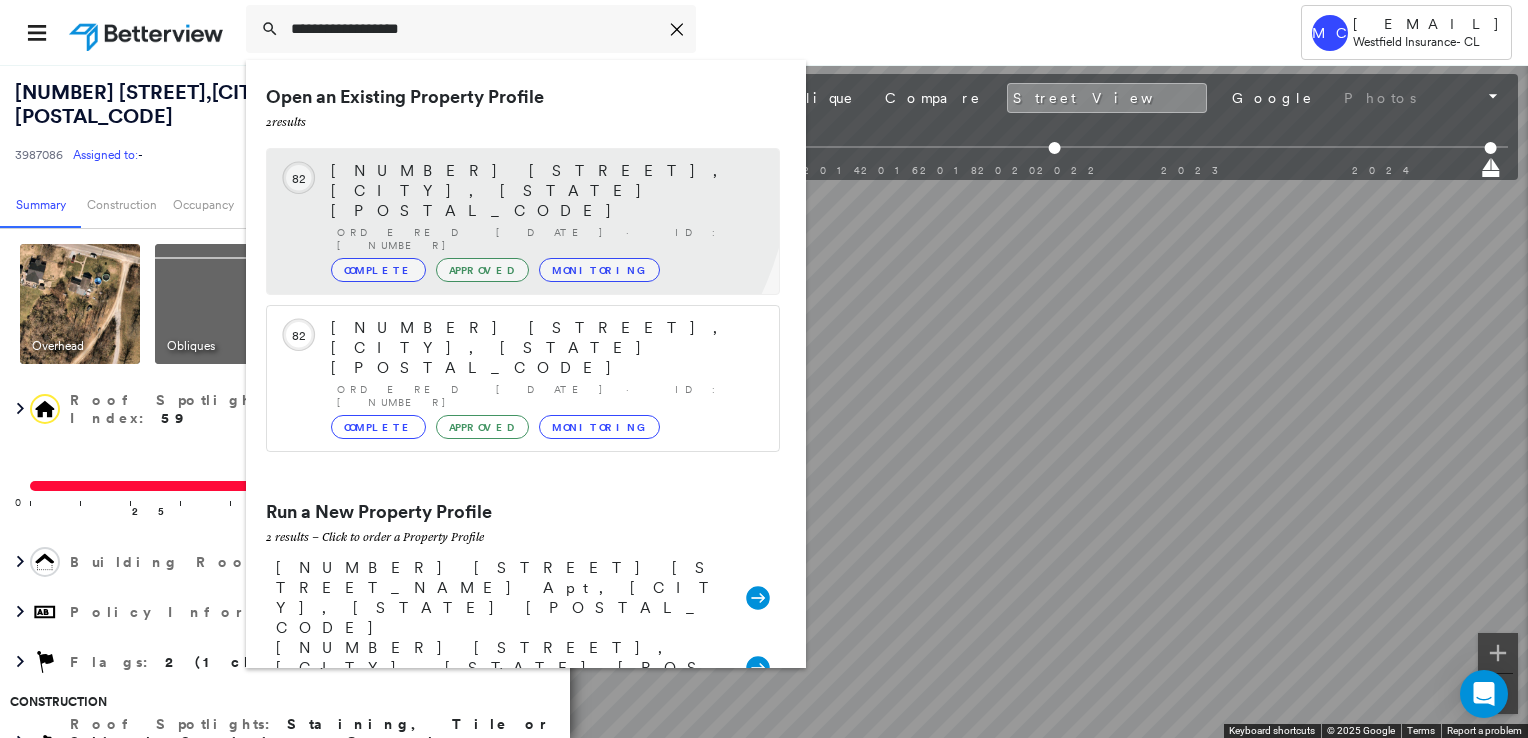 click on "Ordered [DATE] · ID: [NUMBER] Complete Approved Monitoring" at bounding box center [523, 221] 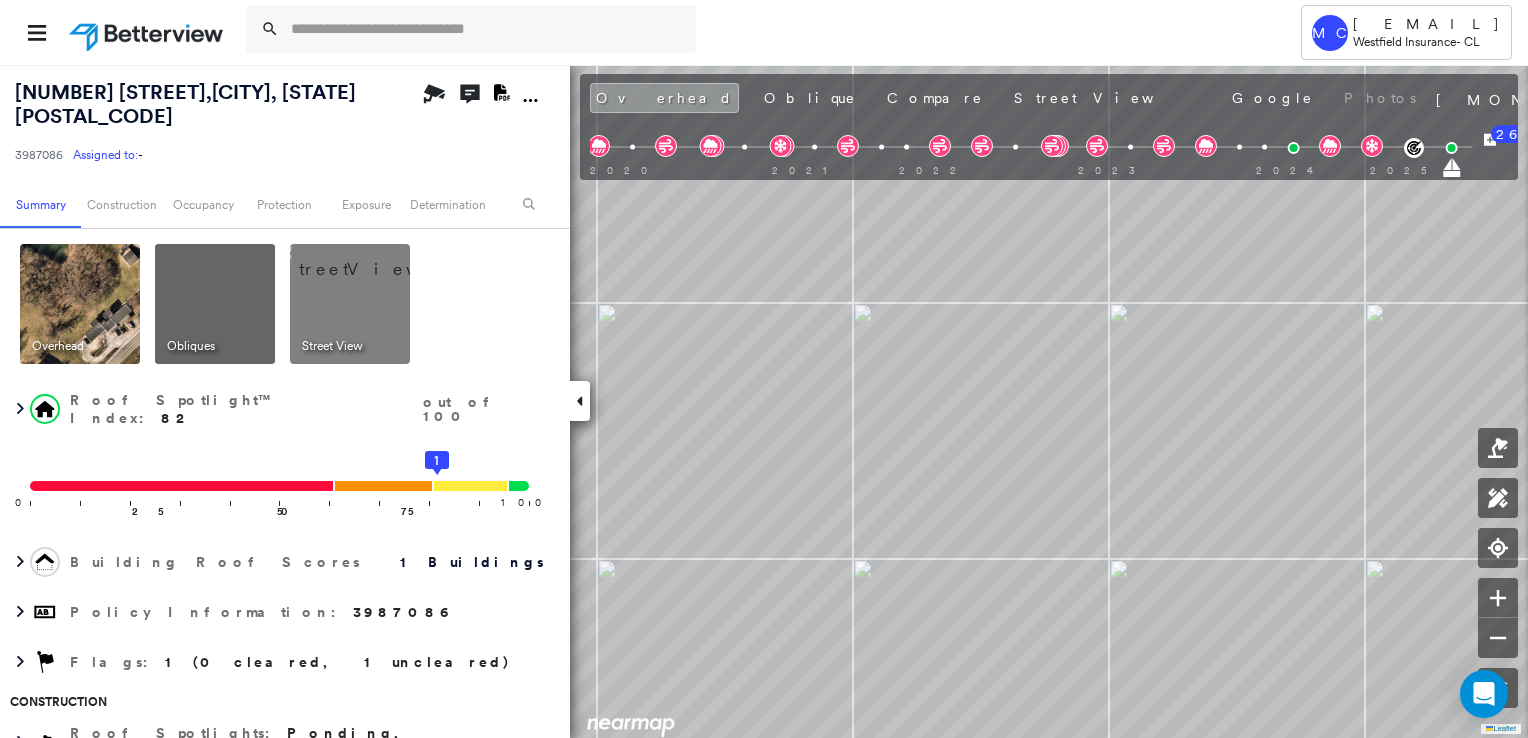 click at bounding box center (215, 304) 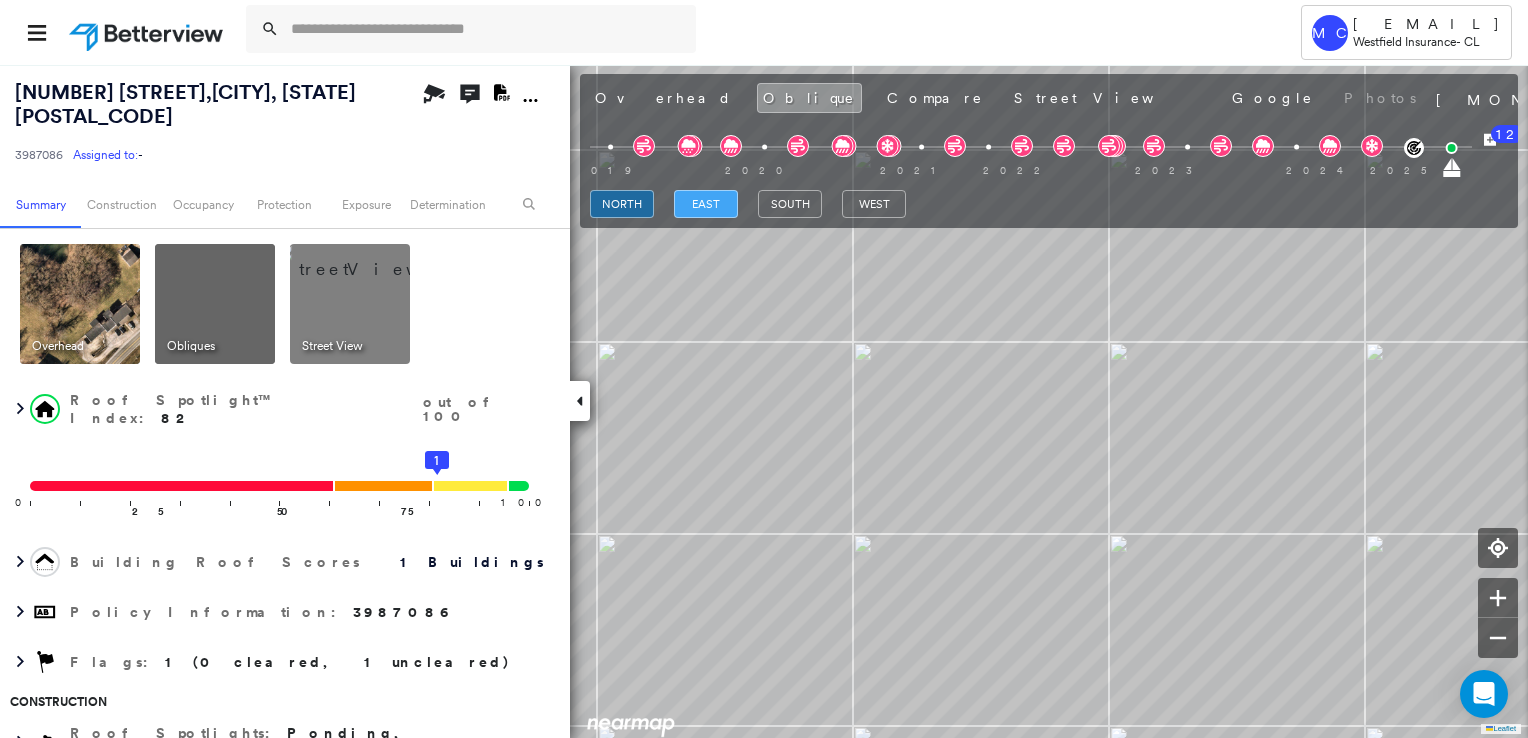 click on "east" at bounding box center [706, 204] 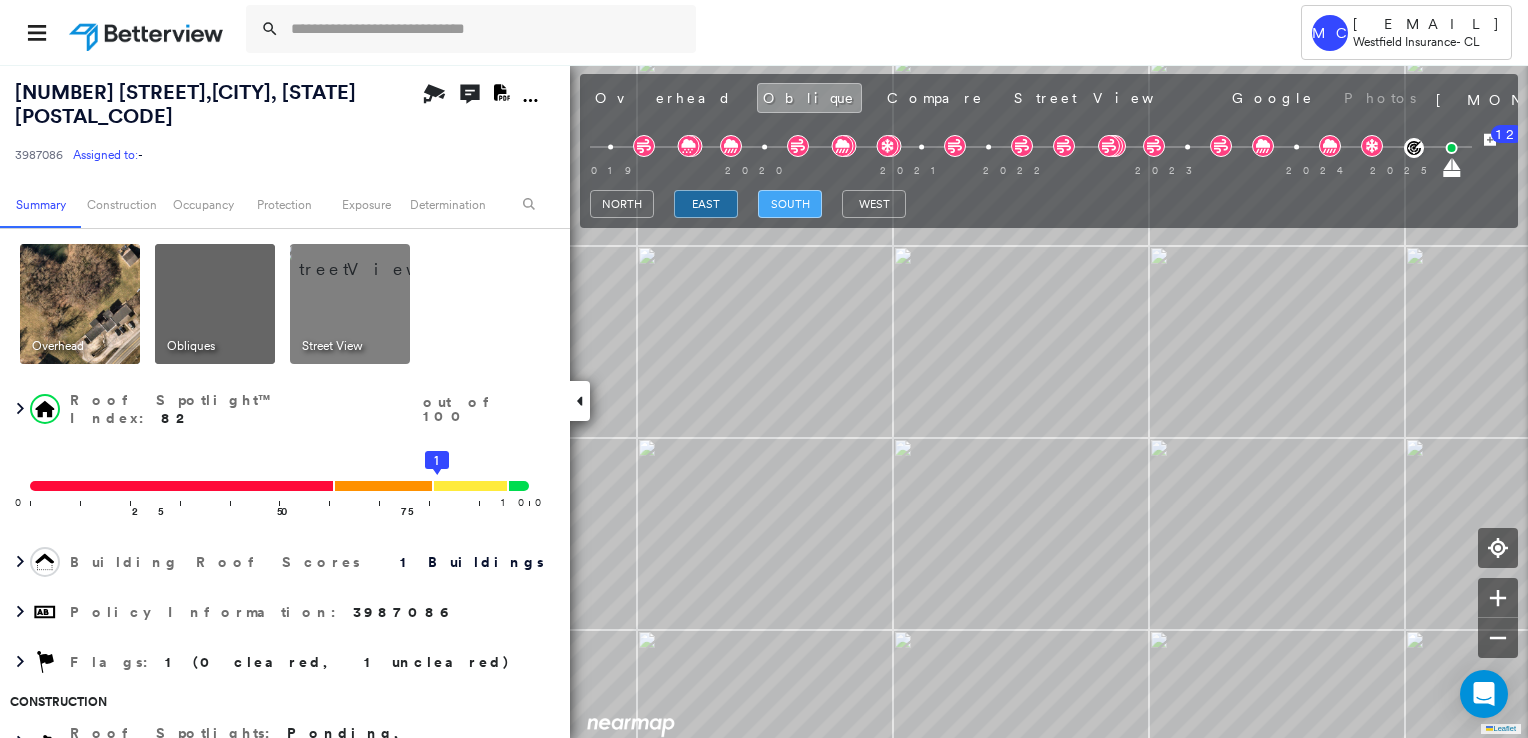 click on "south" at bounding box center (790, 204) 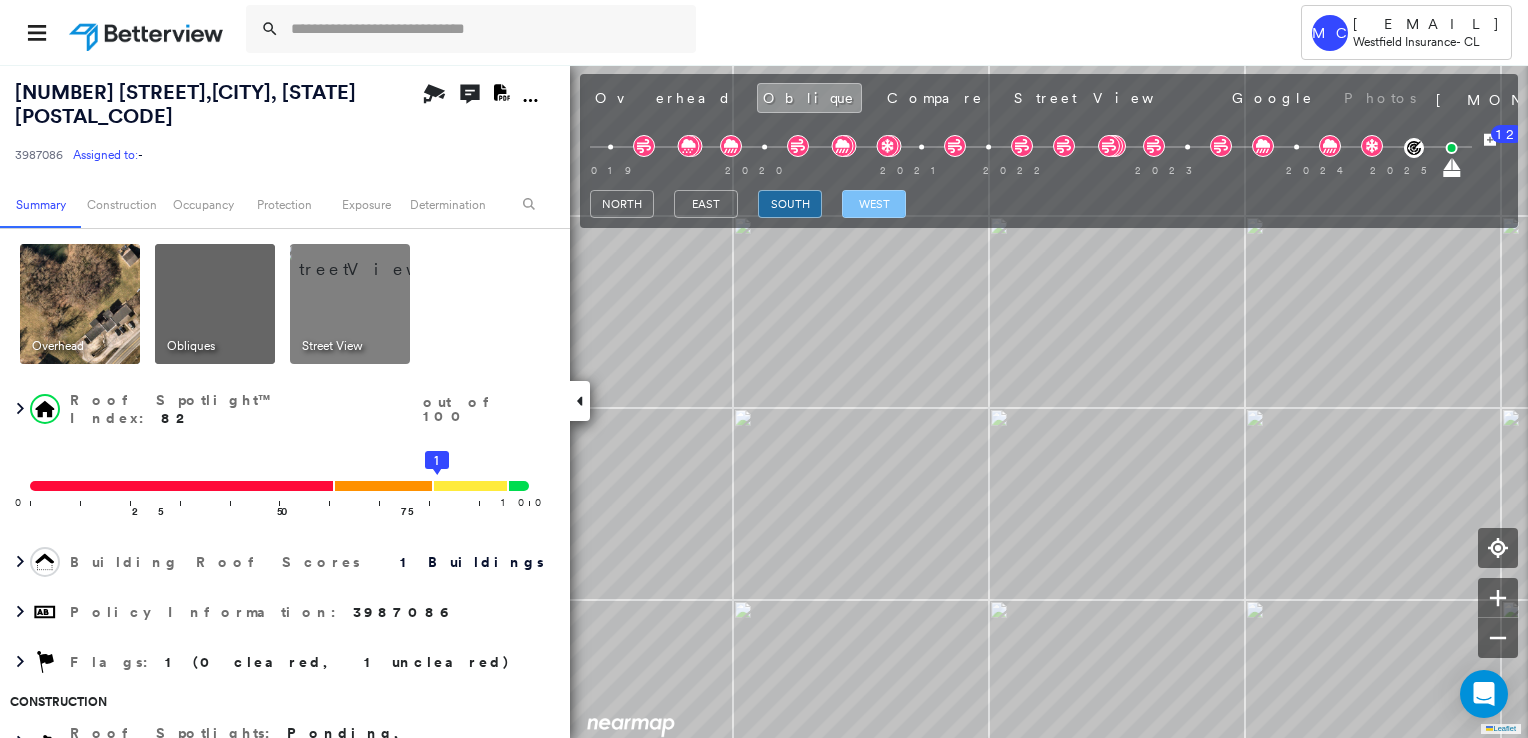 click on "west" at bounding box center (874, 204) 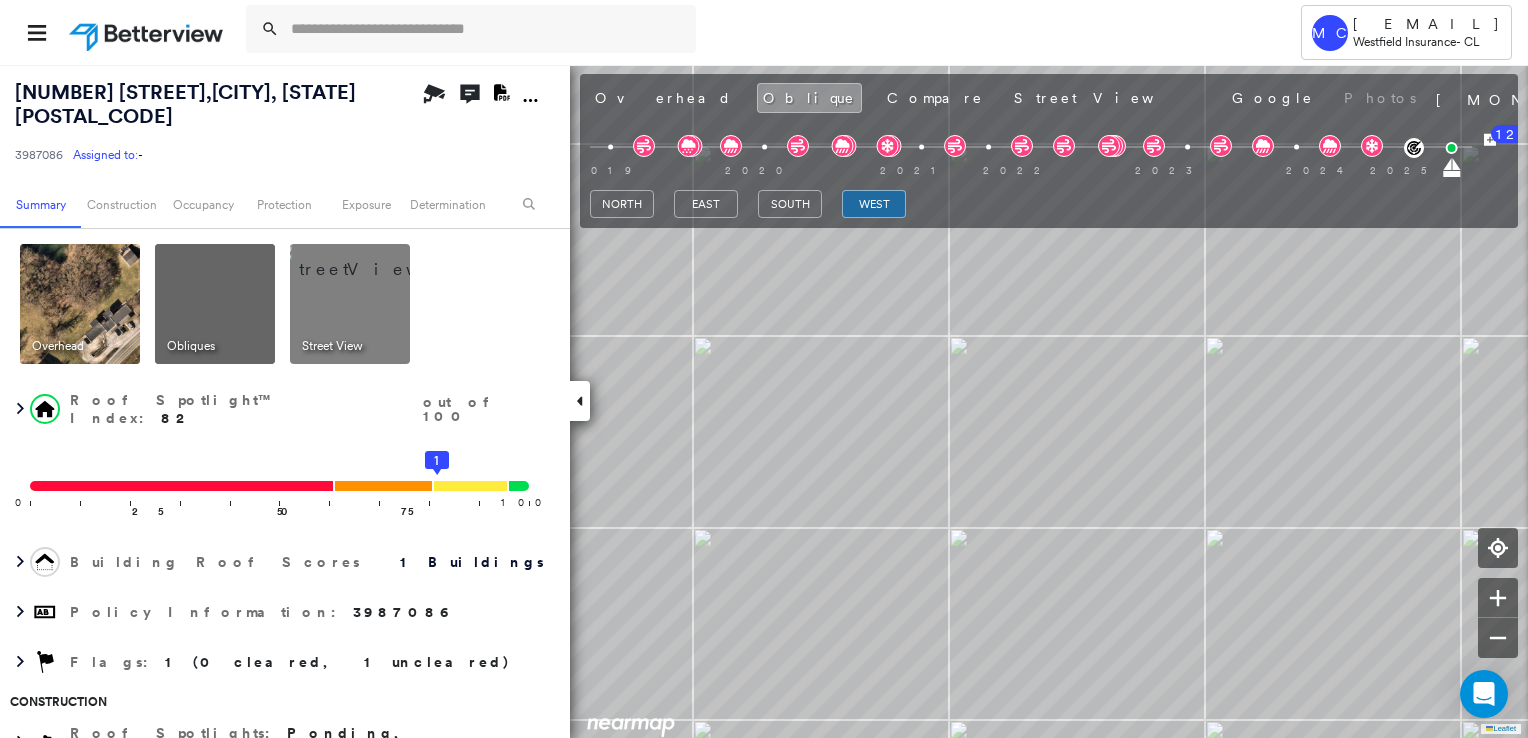 click at bounding box center [374, 259] 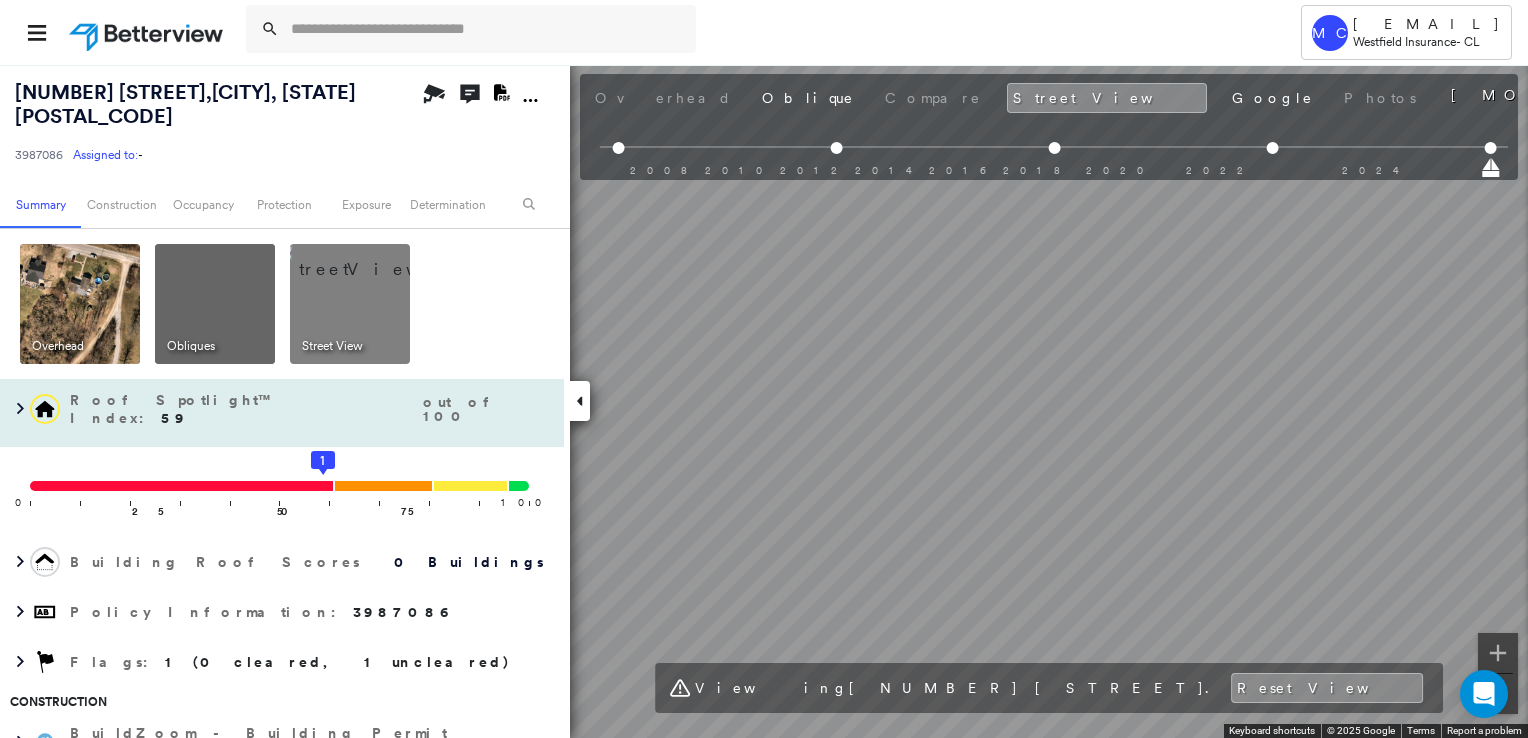 click on "[NUMBER] [STREET], [CITY], [STATE] [POSTAL_CODE] [NUMBER] Assigned to:  - Assigned to:  - [NUMBER] Assigned to:  - Open Comments Download PDF Report Summary Construction Occupancy Protection Exposure Determination Overhead Obliques Street View Roof Spotlight™ Index :  59 out of 100 0 100 25 50 75 1 Building Roof Scores 0 Buildings Policy Information :  [NUMBER] Flags :  1 (0 cleared, 1 uncleared) Construction BuildZoom - Building Permit Data and Analysis Occupancy Place Detail Protection Exposure FEMA Risk Index Wildfire Additional Perils Determination Flags :  1 (0 cleared, 1 uncleared) Uncleared Flags (1) Cleared Flags  (0) Low Low Priority Flagged [DATE] Clear Action Taken New Entry History Quote/New Business Terms & Conditions Added ACV Endorsement Added Cosmetic Endorsement Inspection/Loss Control Report Information Added to Inspection Survey Onsite Inspection Ordered Determined No Inspection Needed General Used Report to Further Agent/Insured Discussion Reject/Decline - New Business Save Renewal General 7" at bounding box center [764, 401] 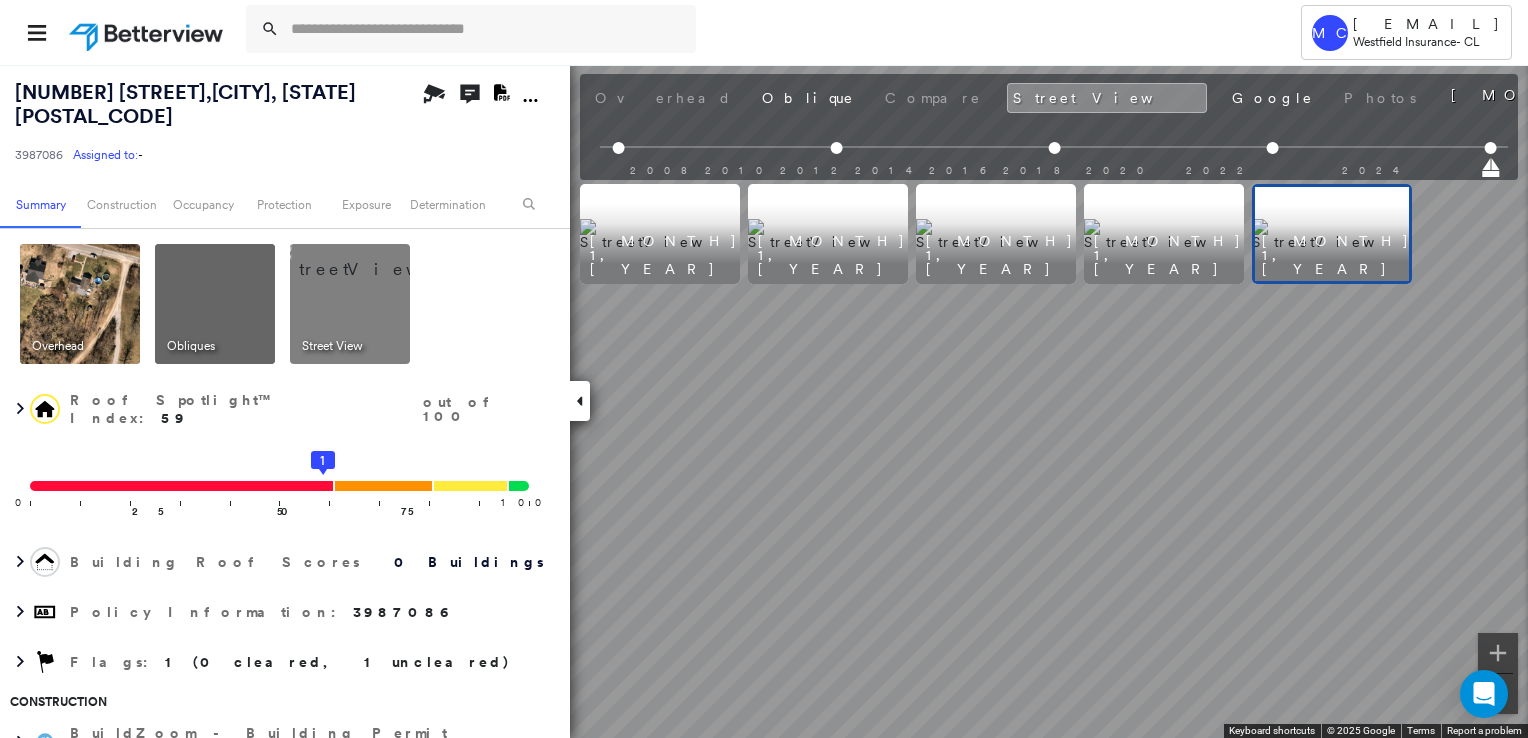 click at bounding box center [828, 234] 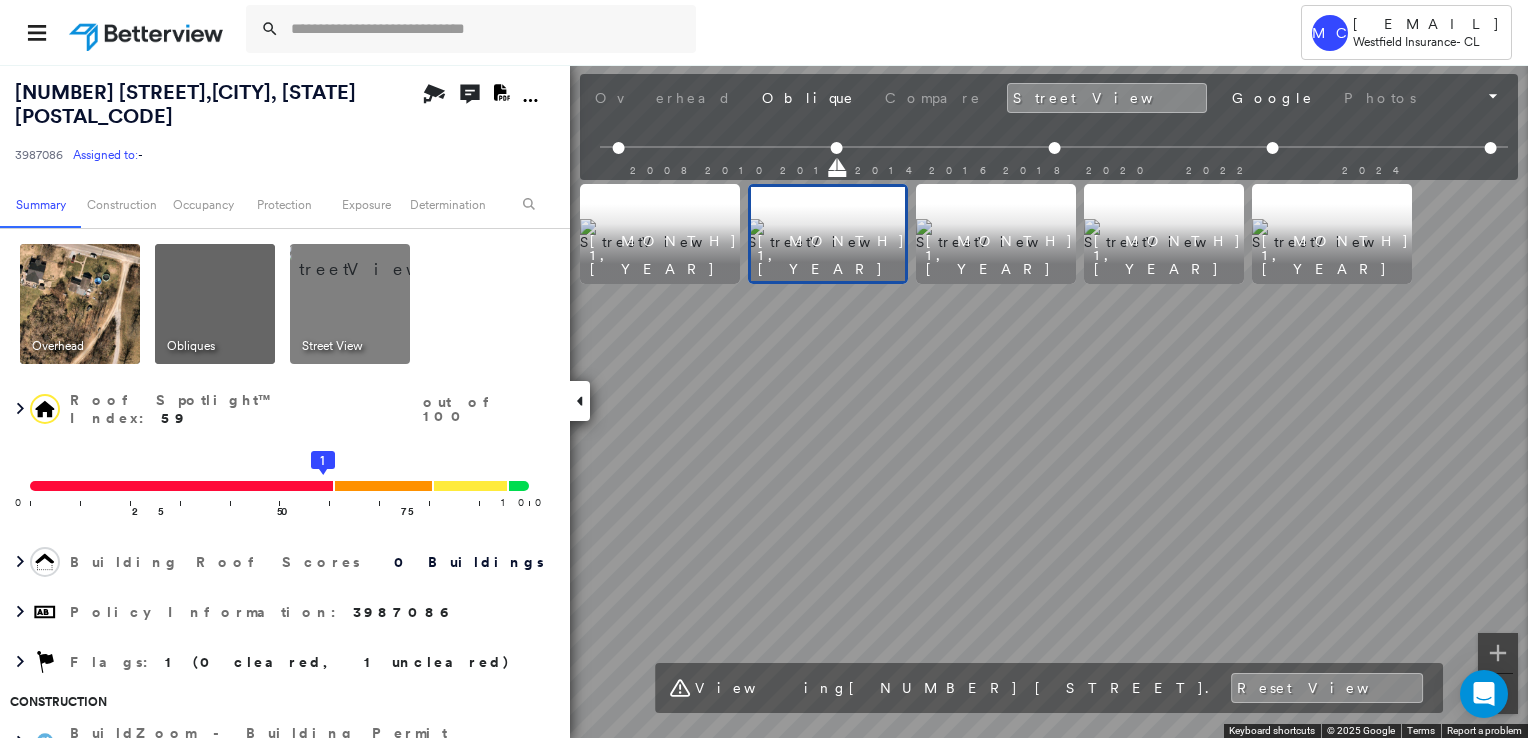 click at bounding box center [996, 234] 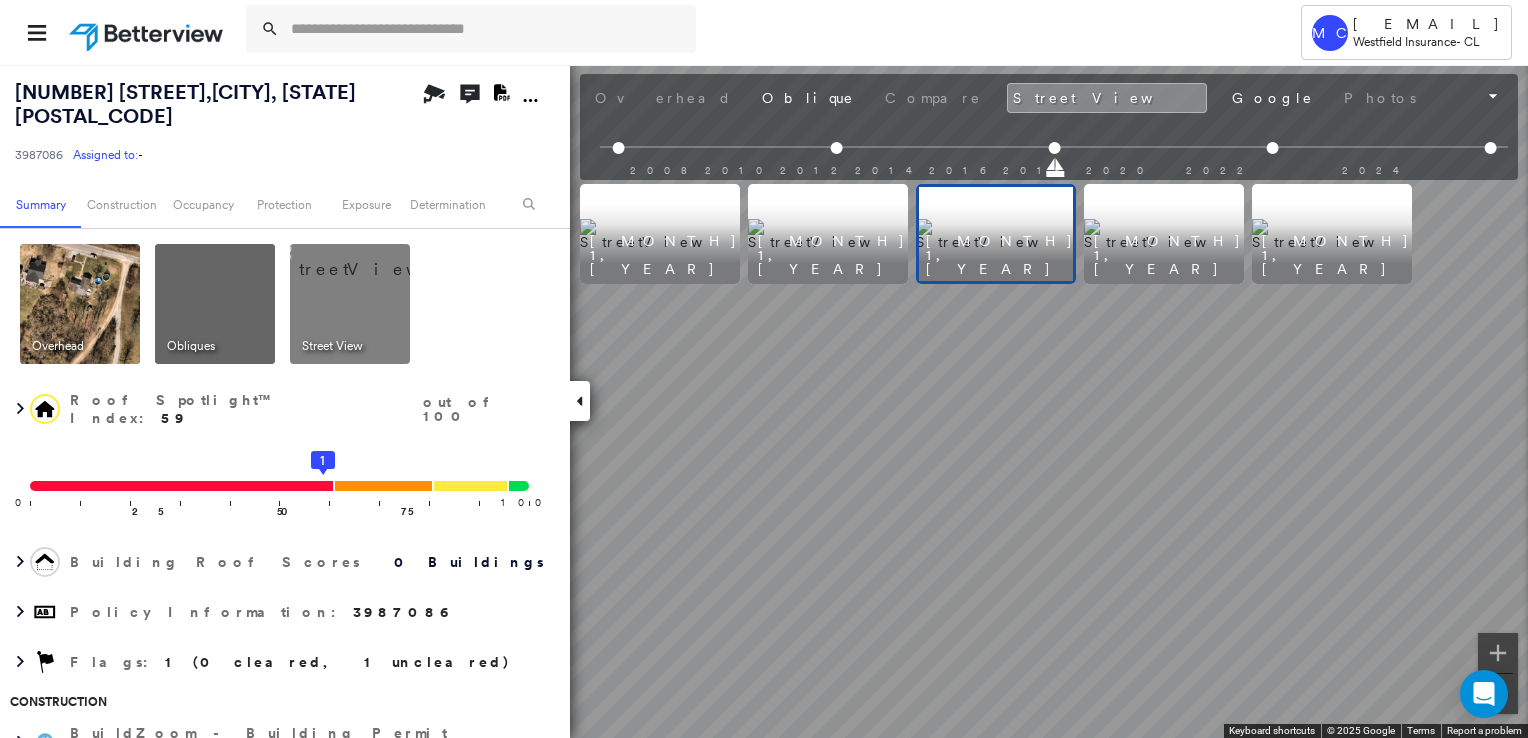click at bounding box center (1164, 234) 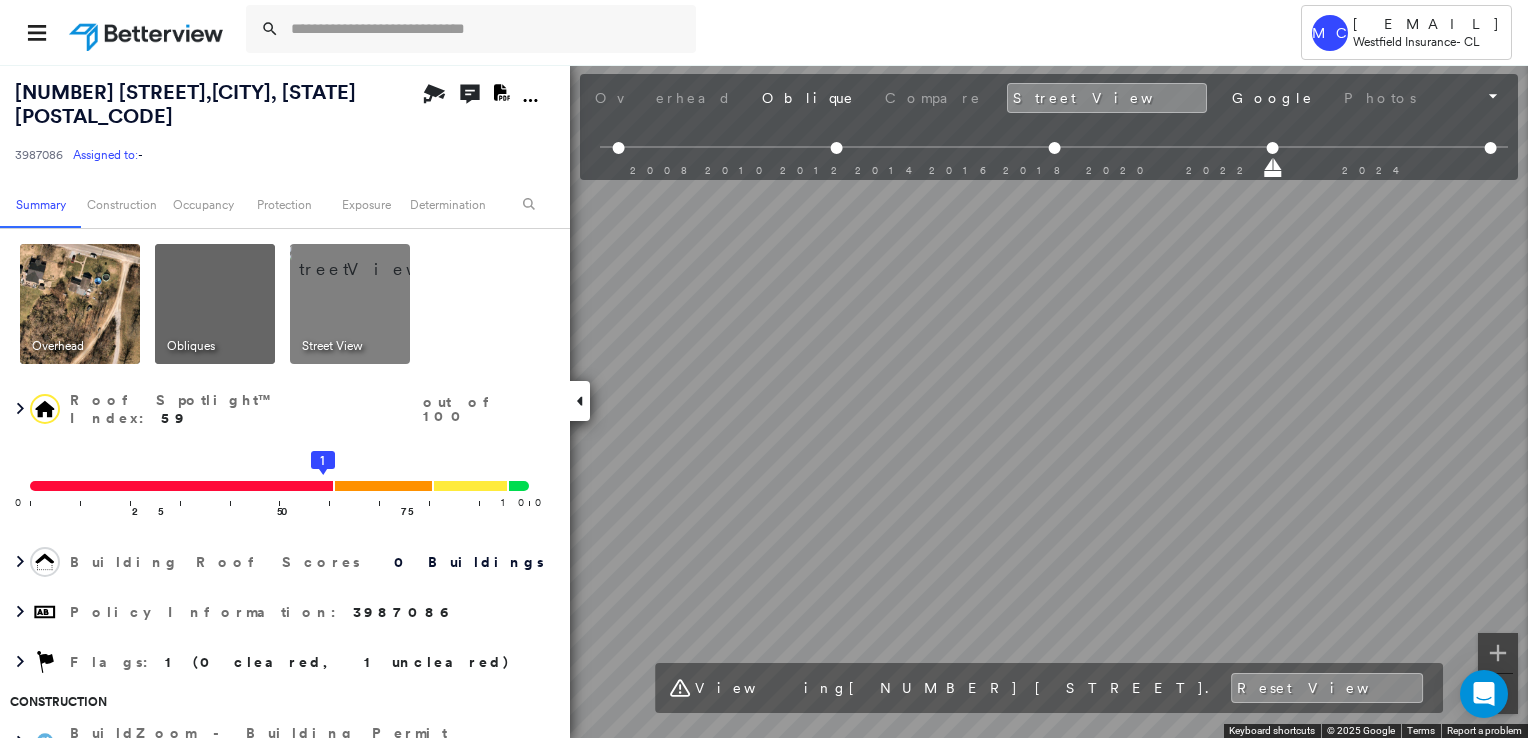 click at bounding box center [215, 304] 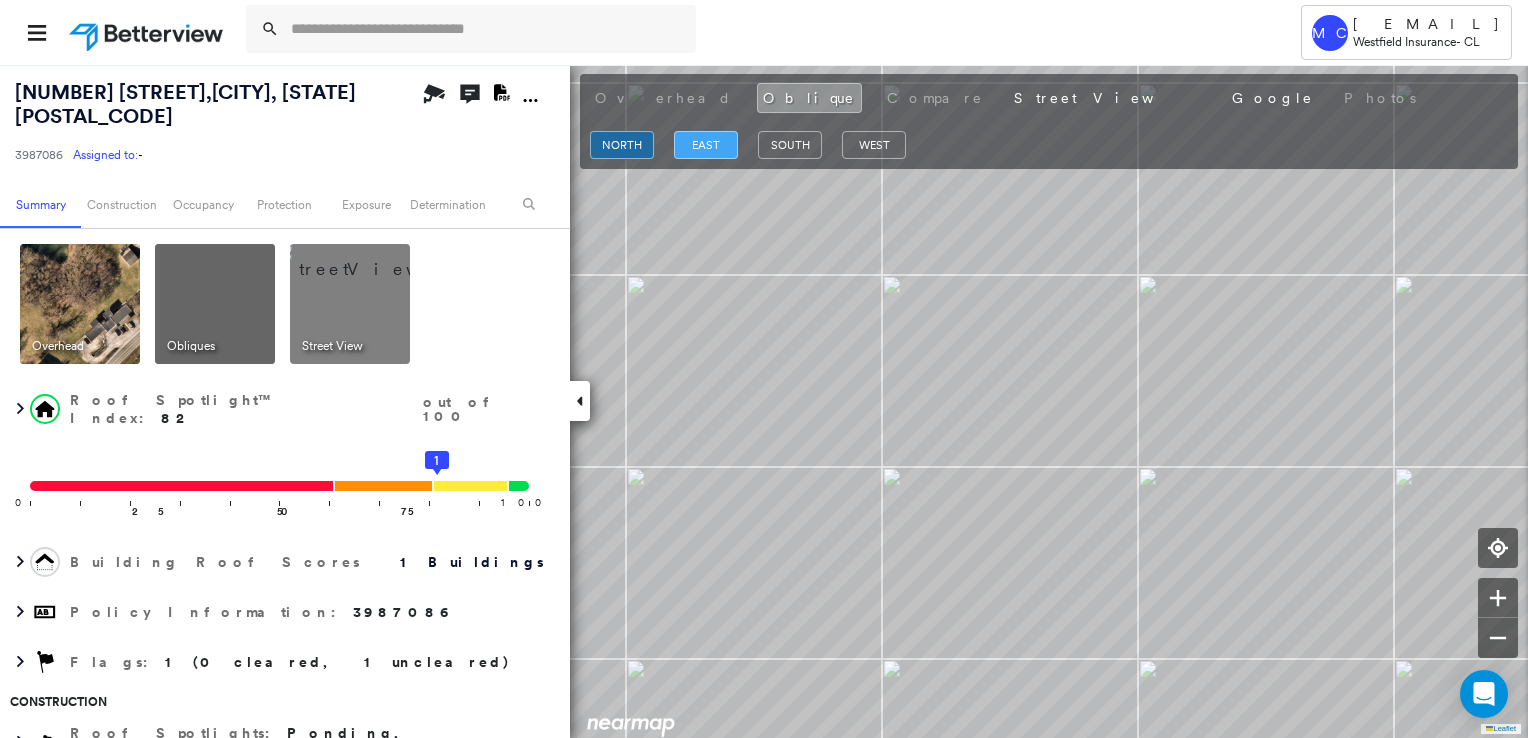 click on "east" at bounding box center [706, 145] 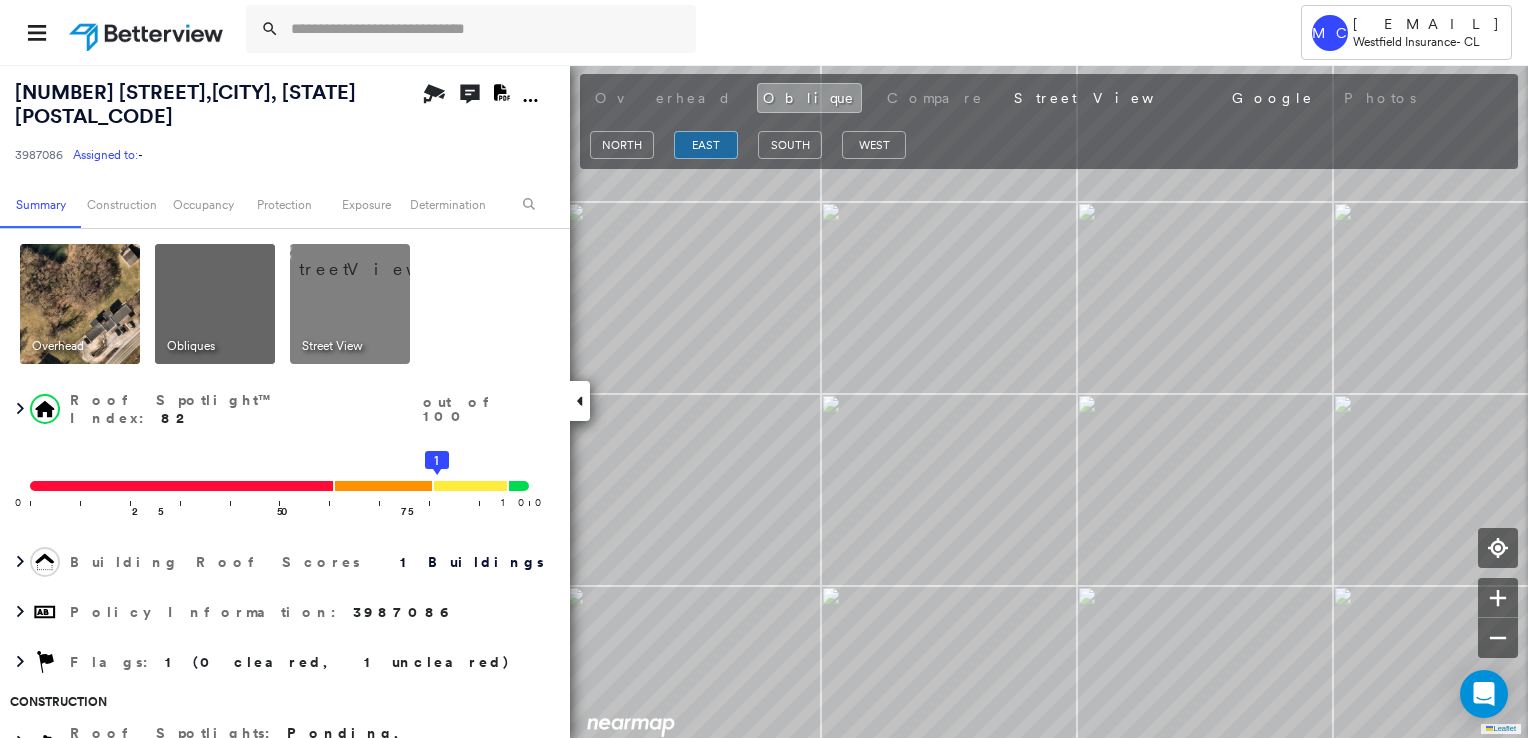 click at bounding box center [374, 259] 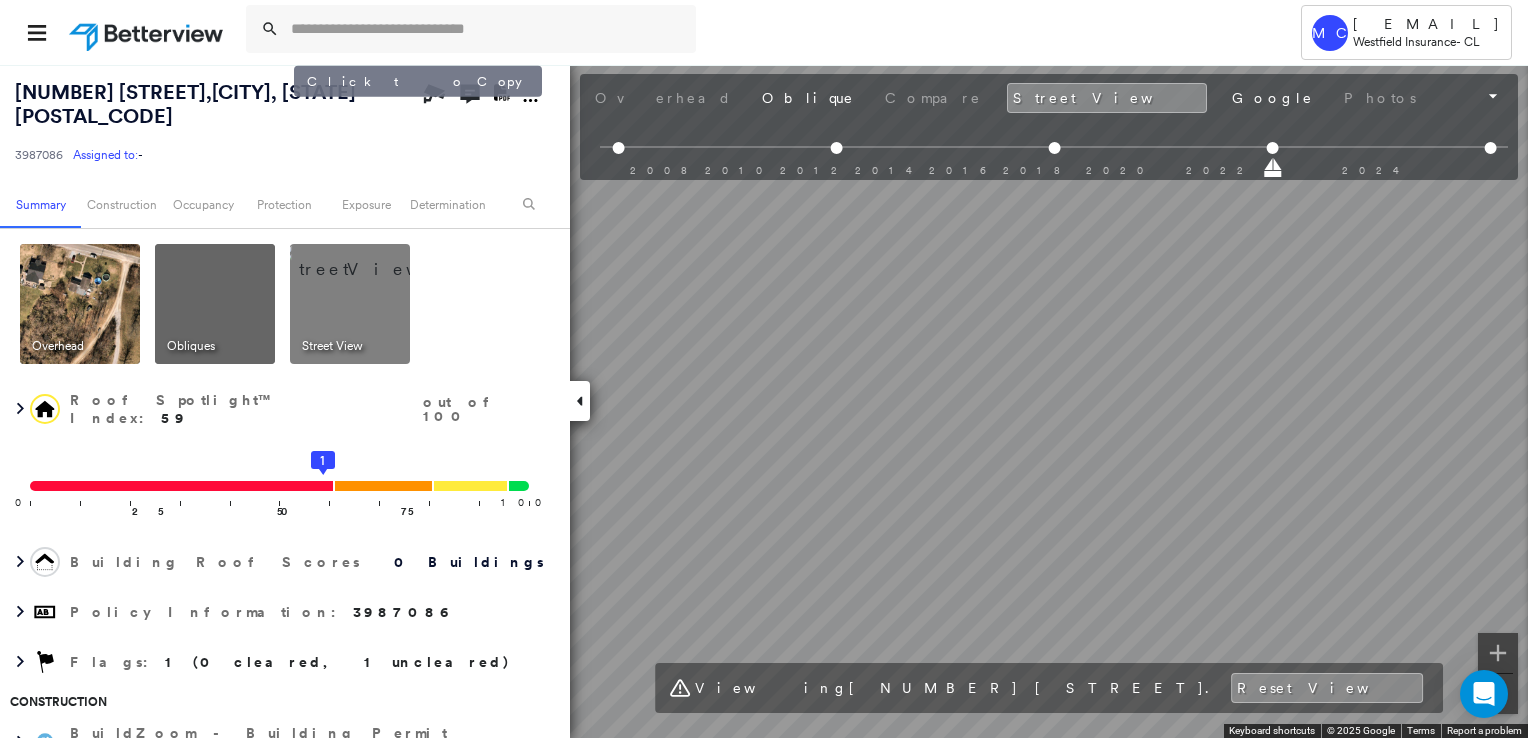 drag, startPoint x: 292, startPoint y: 111, endPoint x: 304, endPoint y: 92, distance: 22.472204 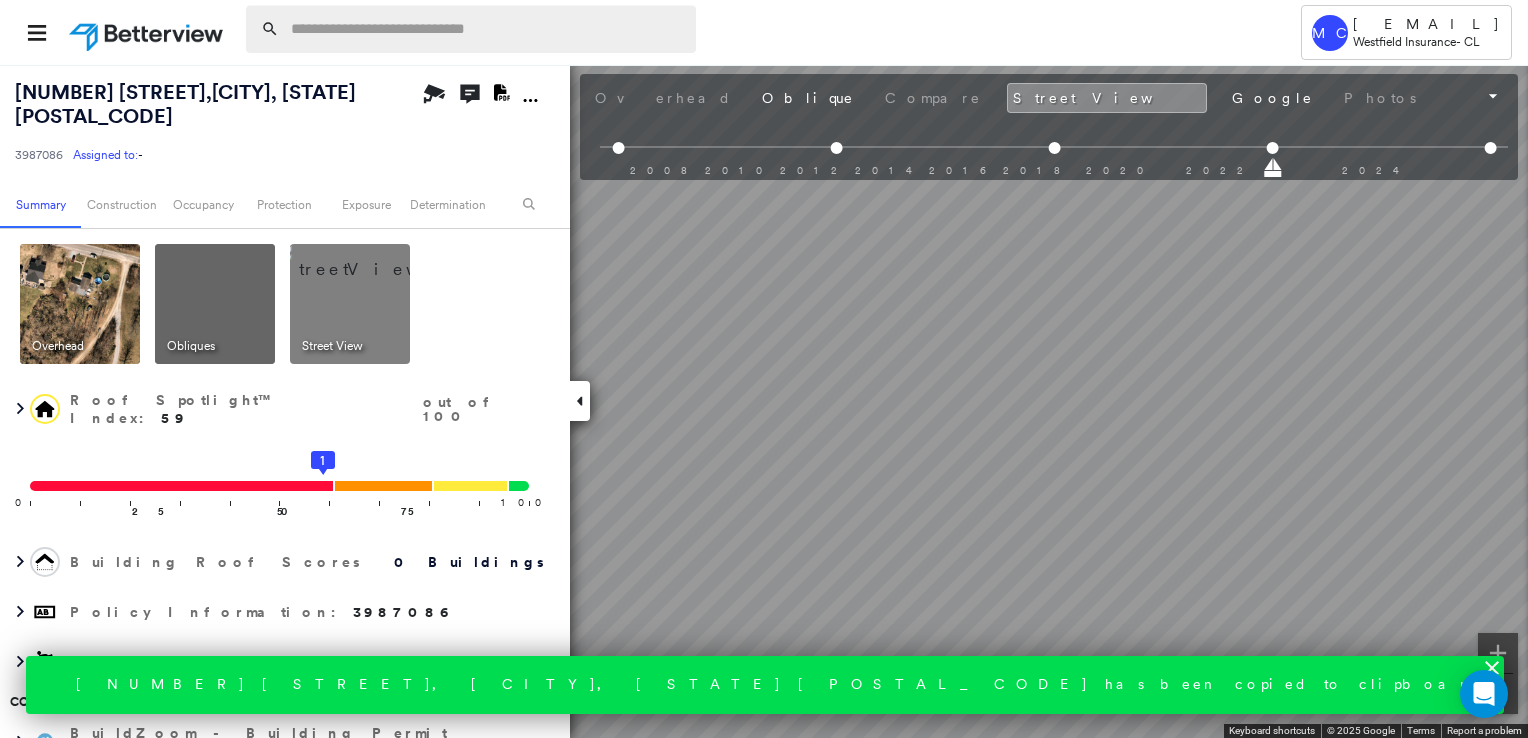 click at bounding box center [487, 29] 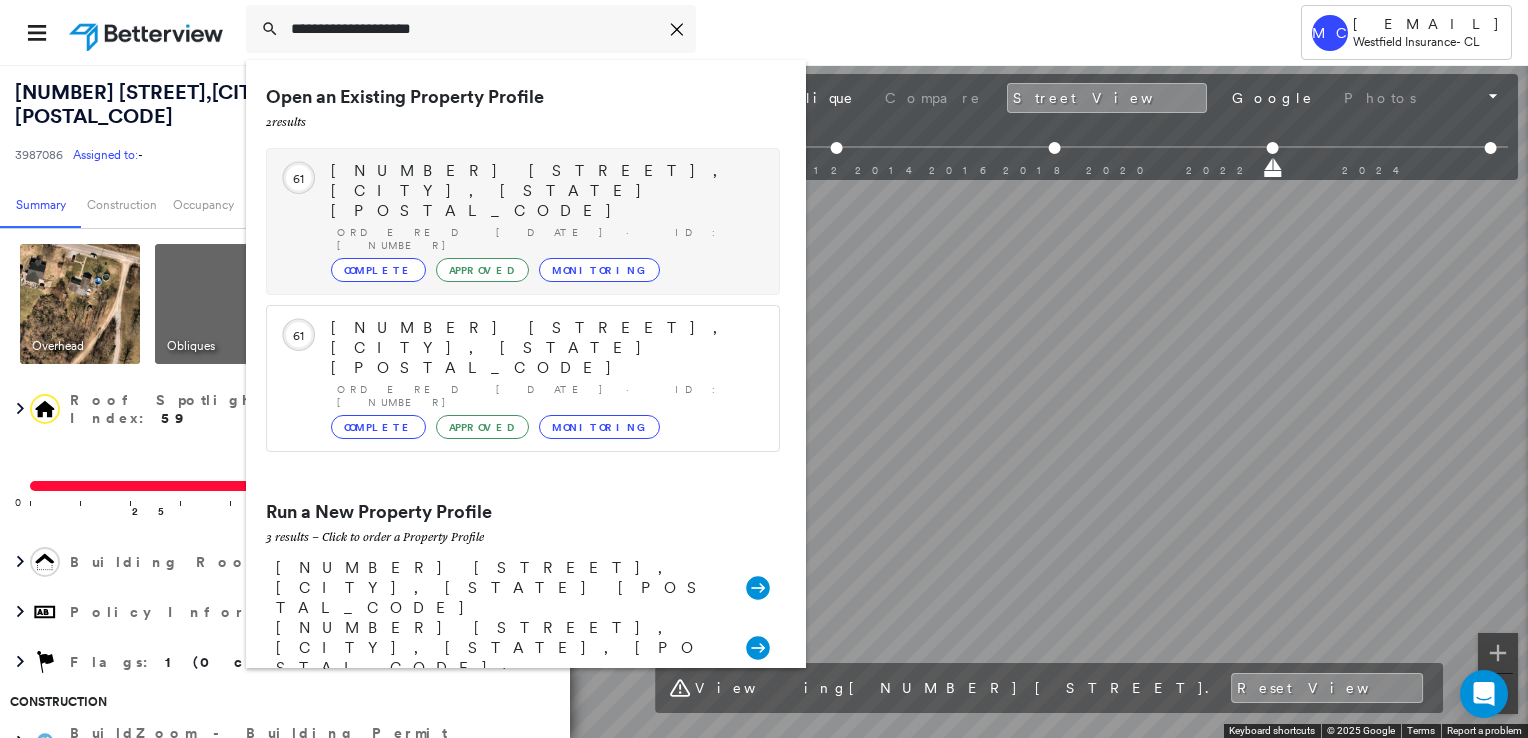 type on "**********" 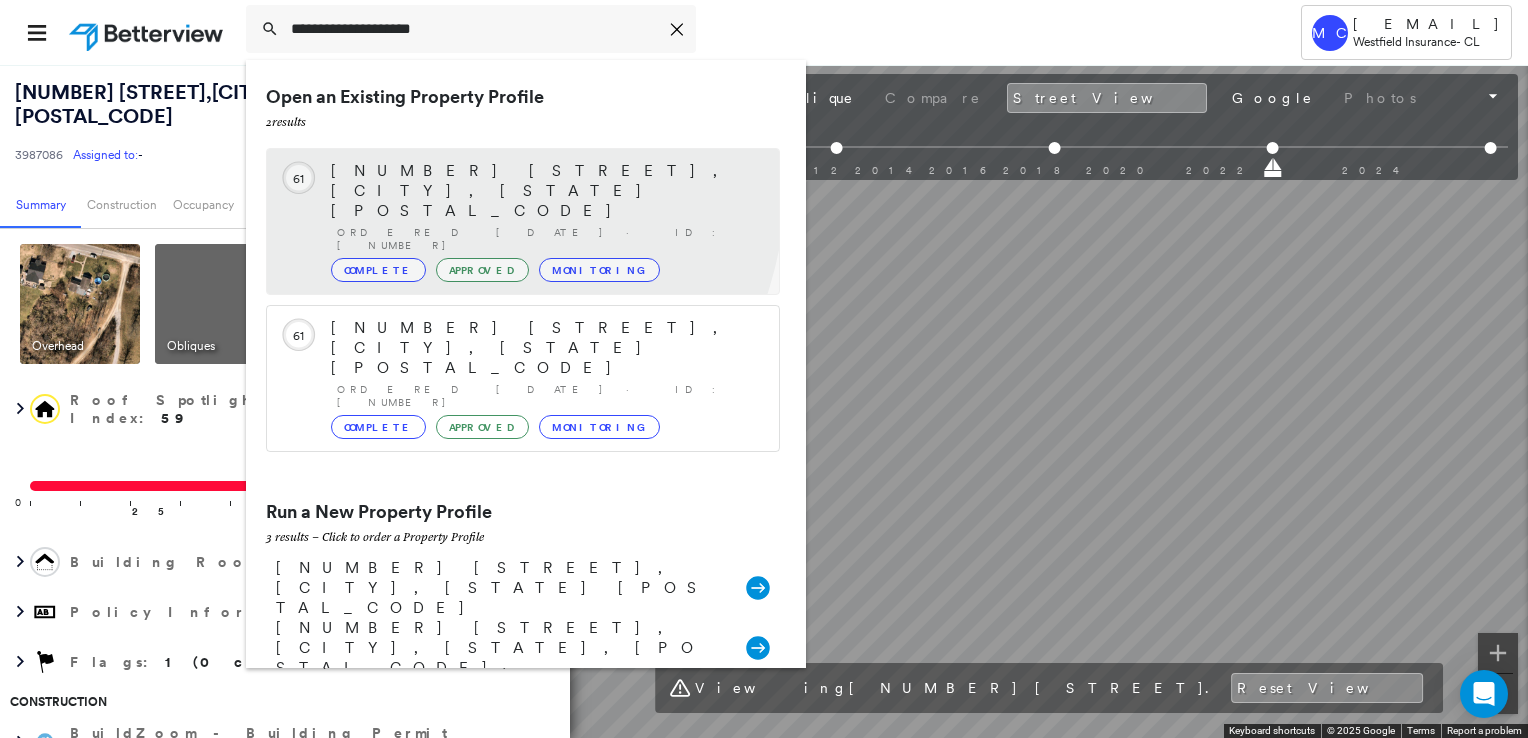 click on "[NUMBER] [STREET], [CITY], [STATE] [POSTAL_CODE]" at bounding box center (545, 191) 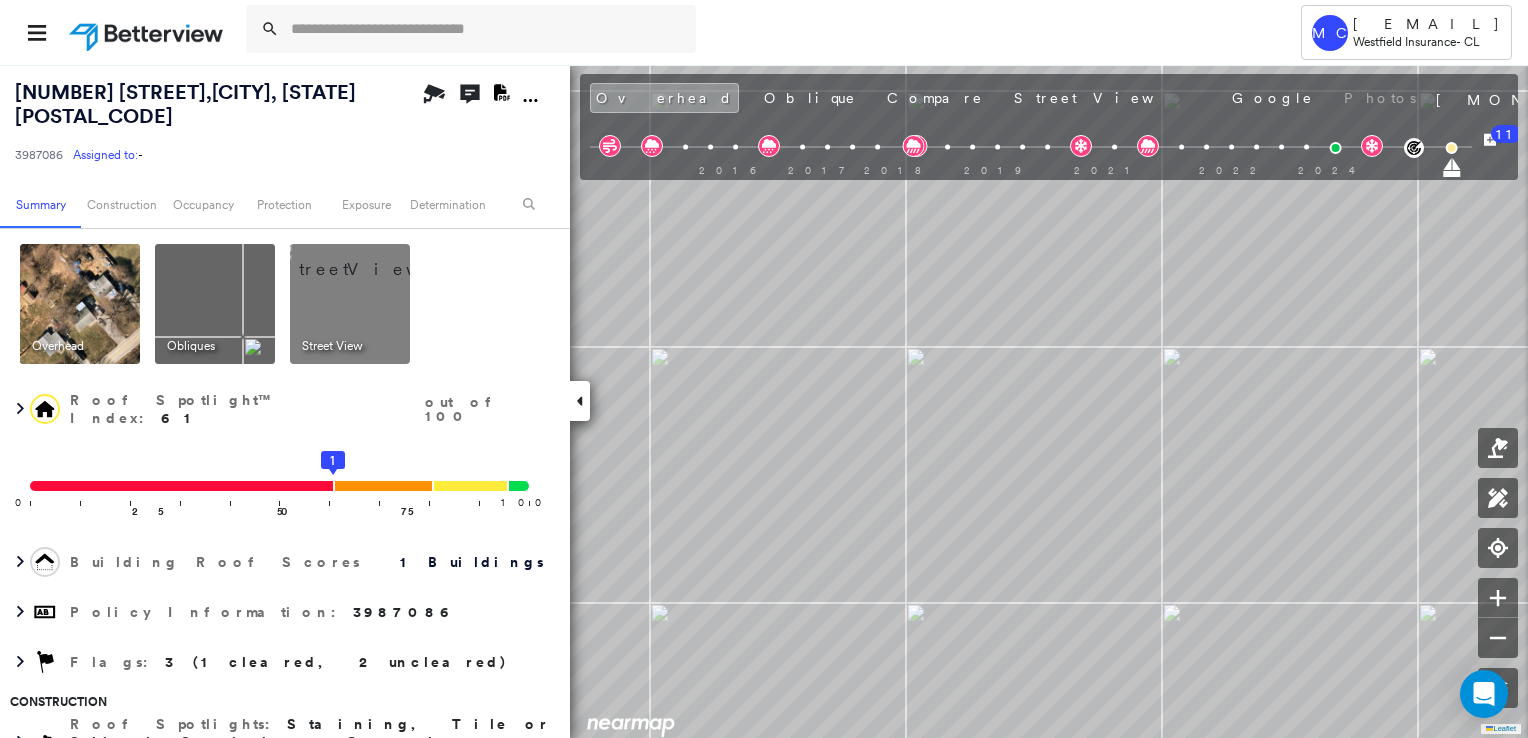 click at bounding box center (374, 259) 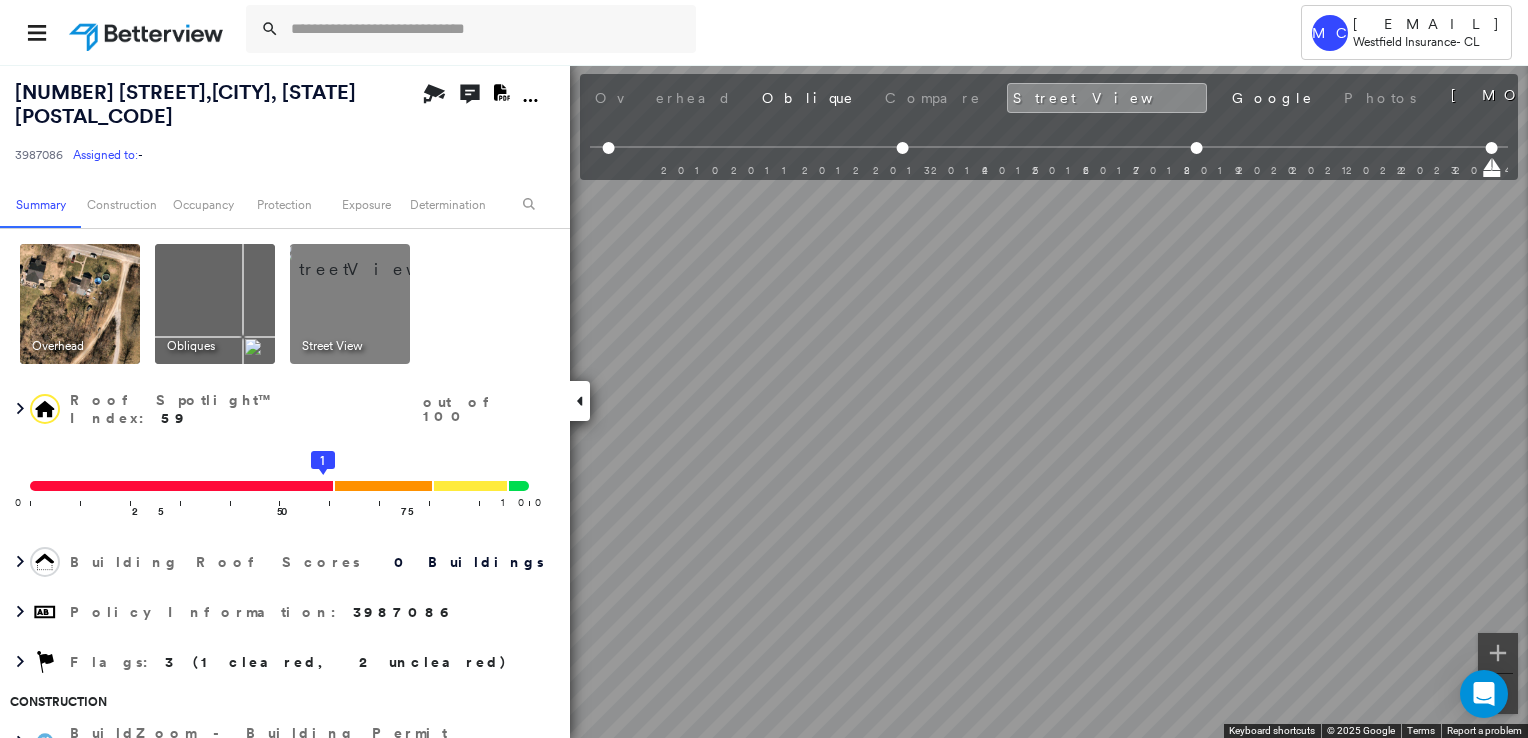 click at bounding box center [215, 304] 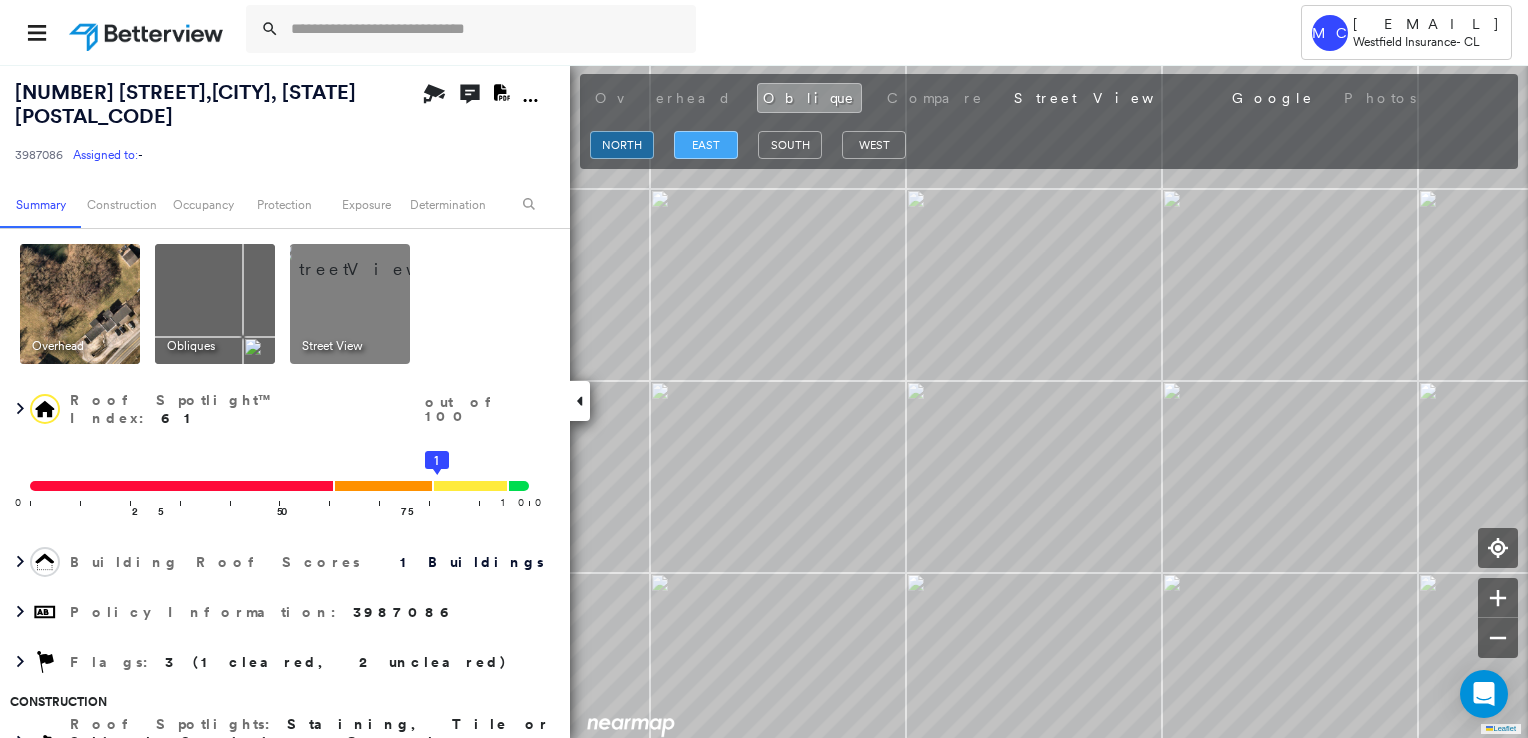 click on "east" at bounding box center [706, 145] 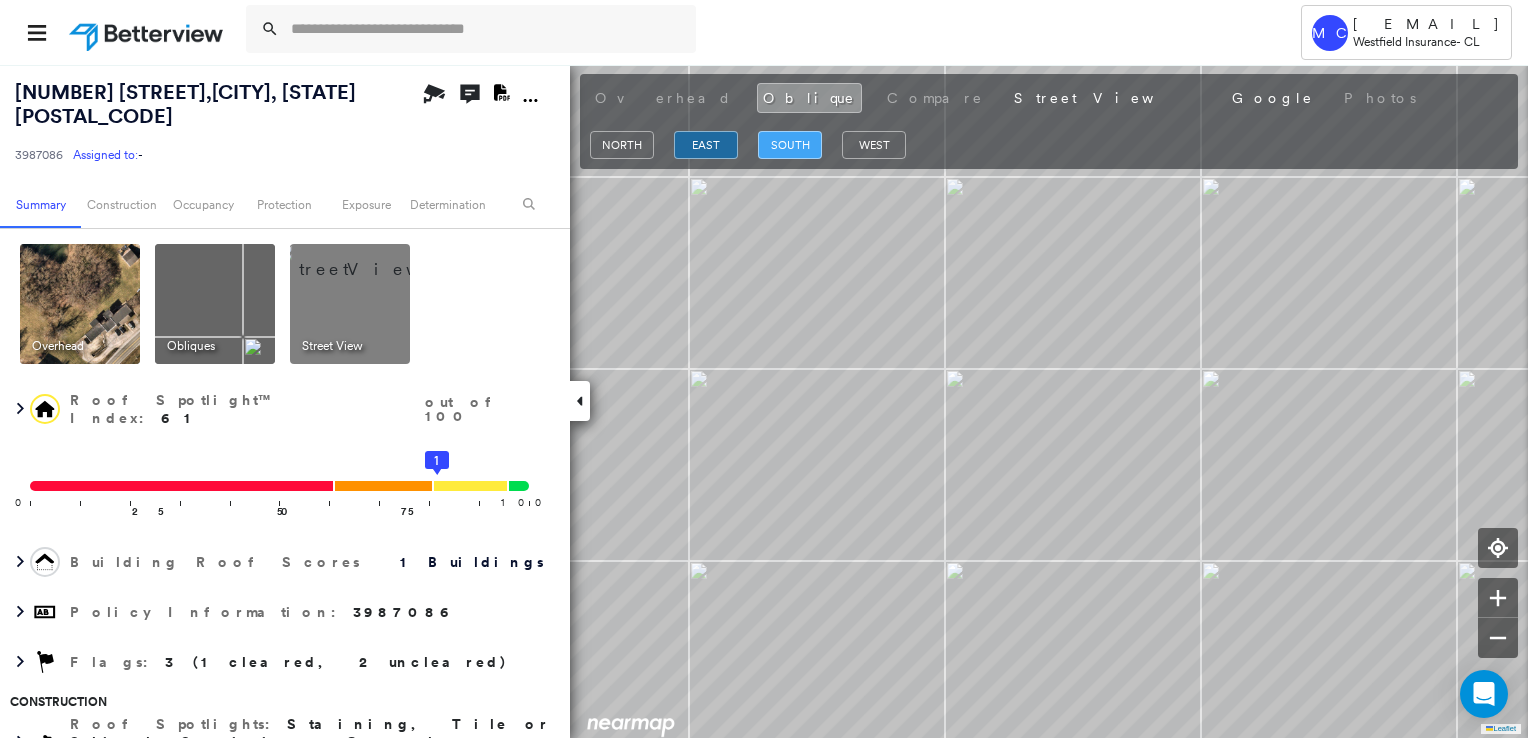 click on "south" at bounding box center [790, 145] 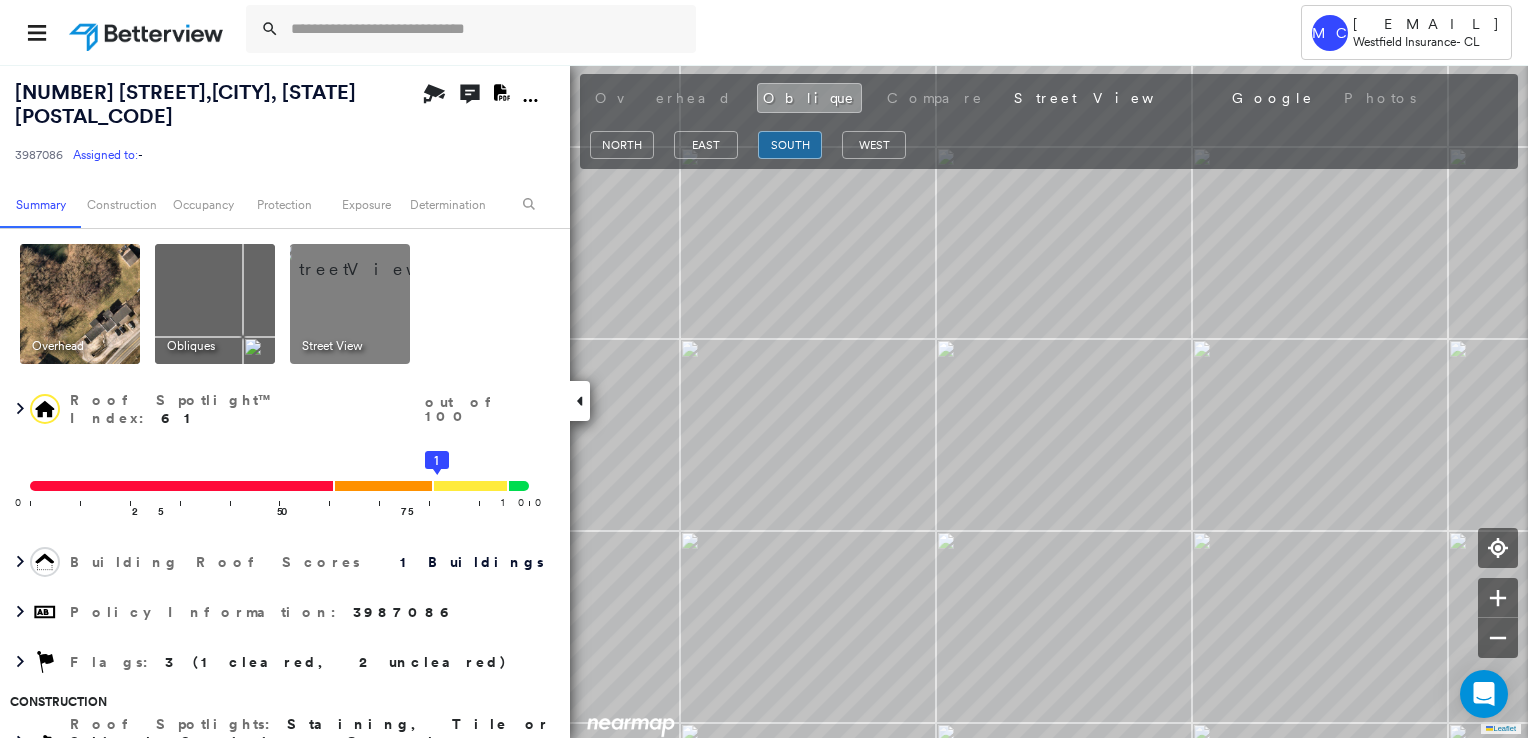 click at bounding box center (80, 304) 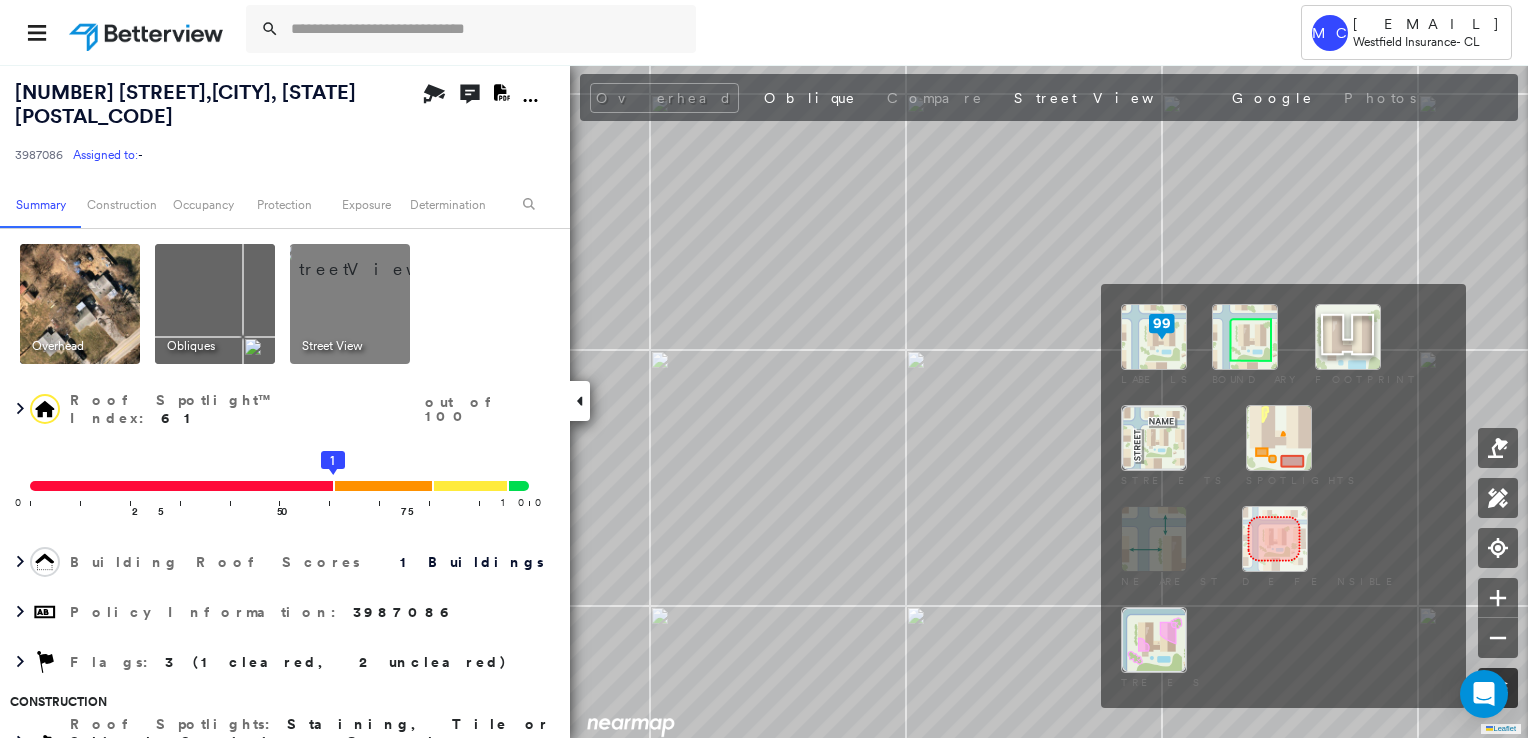 click at bounding box center [1498, 688] 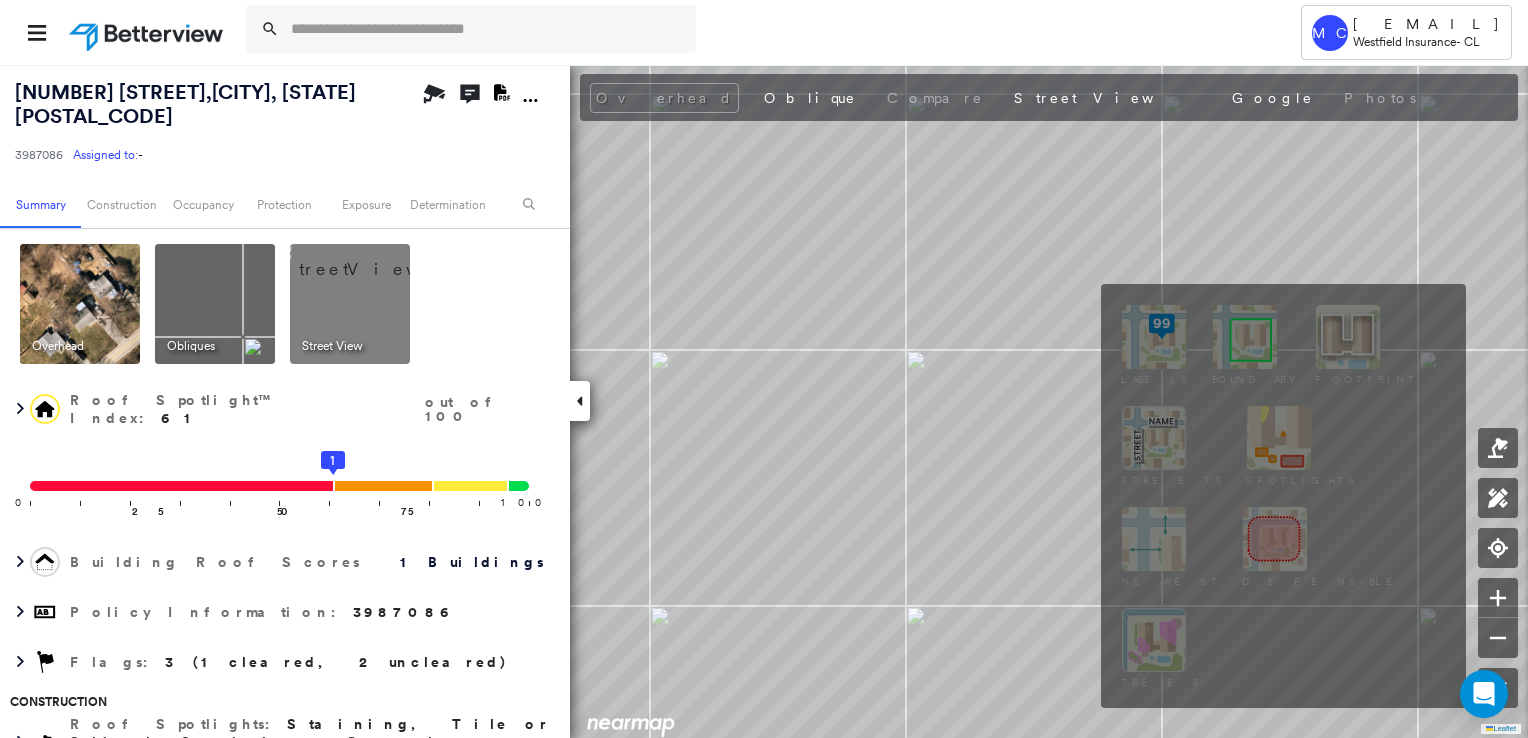 click at bounding box center (1279, 438) 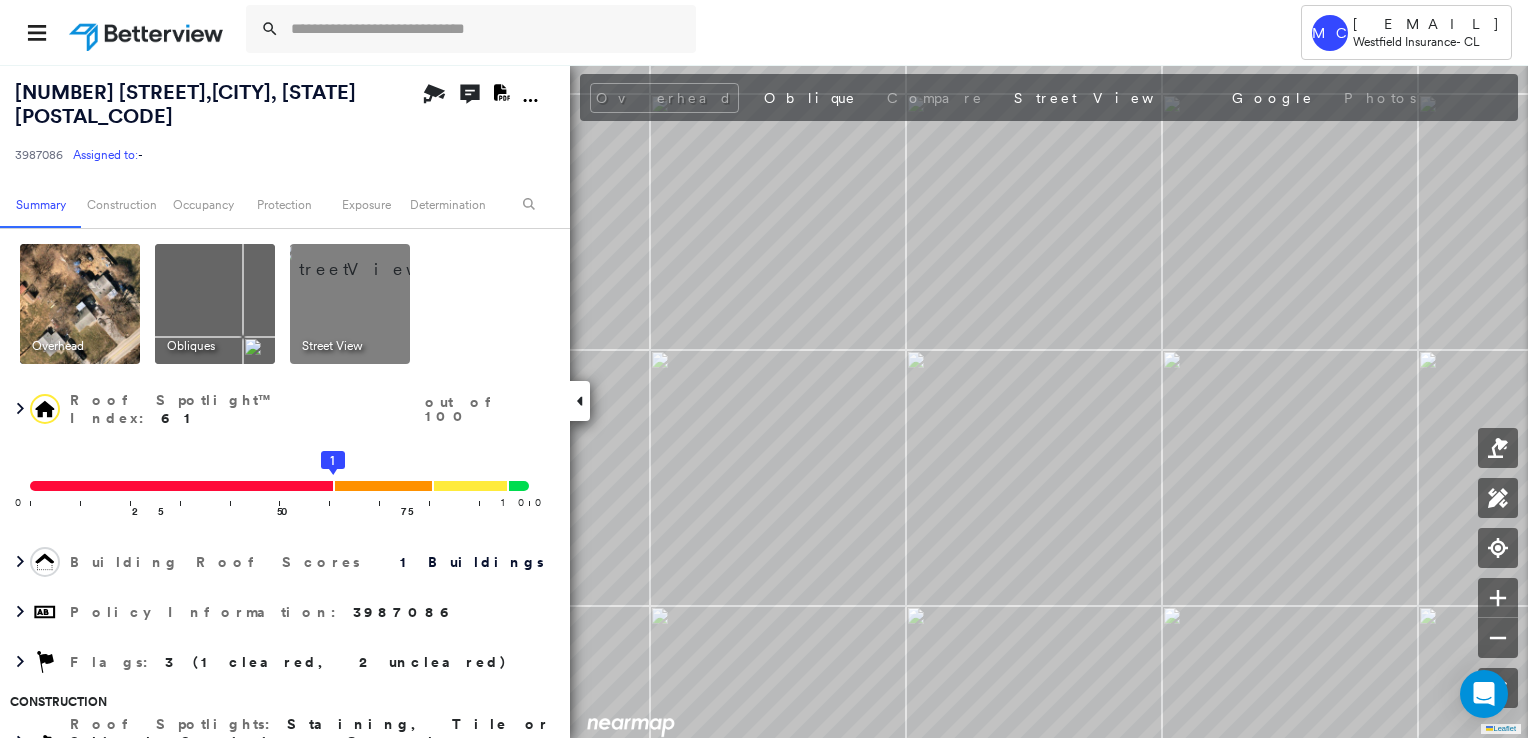 click at bounding box center (80, 304) 